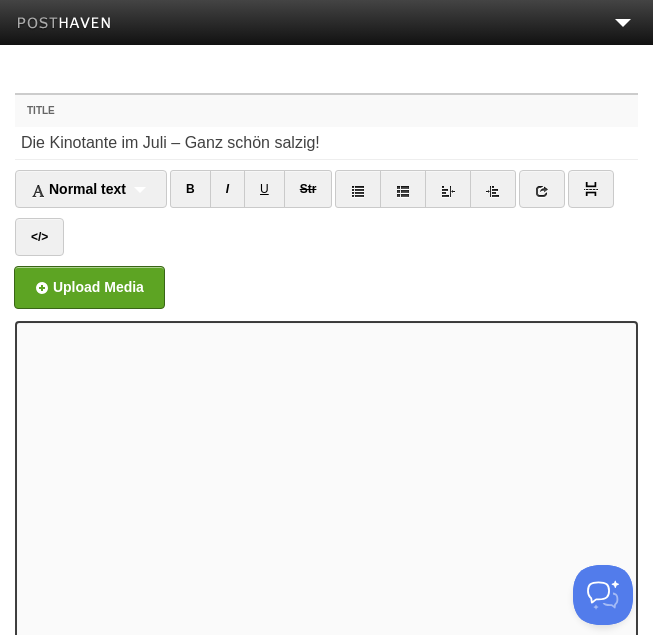 scroll, scrollTop: 0, scrollLeft: 0, axis: both 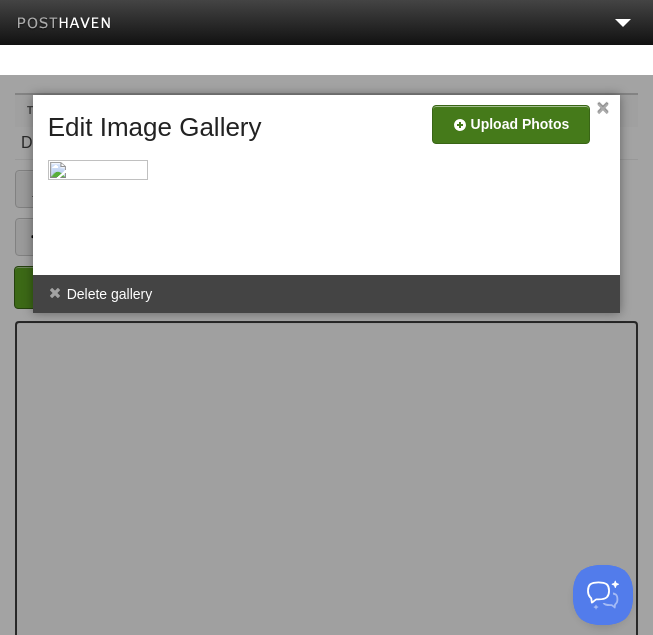 click at bounding box center (-89, 132) 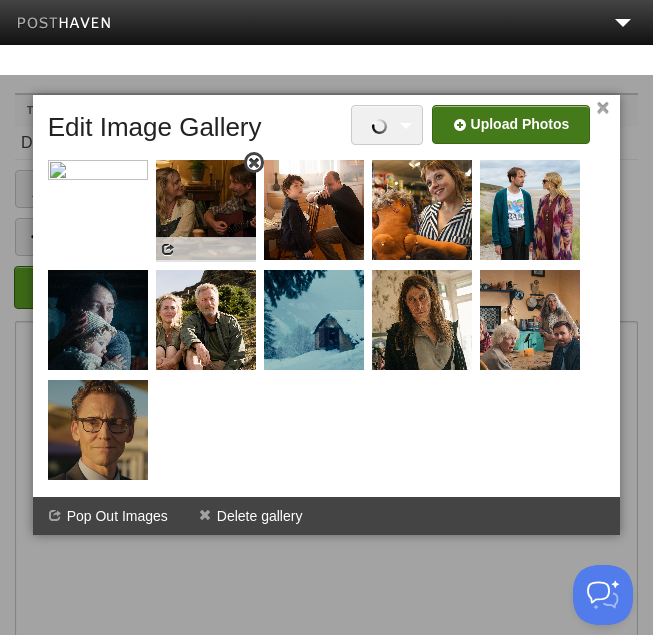 drag, startPoint x: 433, startPoint y: 206, endPoint x: 189, endPoint y: 214, distance: 244.13112 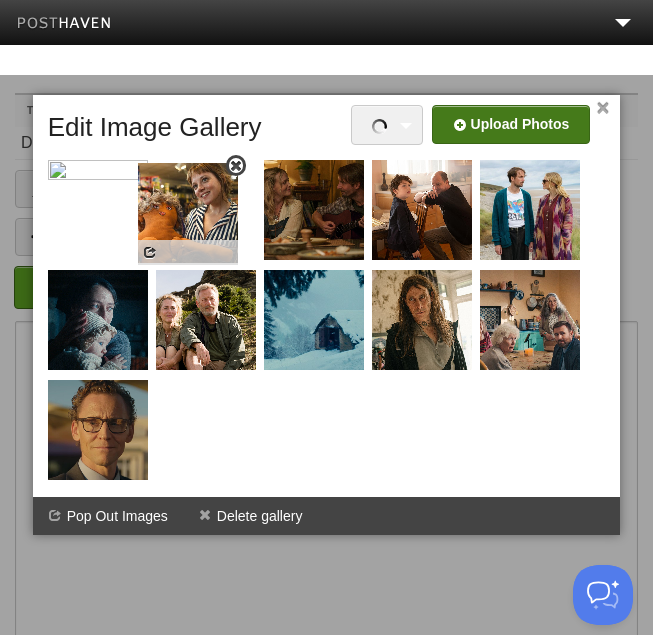 drag, startPoint x: 431, startPoint y: 200, endPoint x: 193, endPoint y: 189, distance: 238.25406 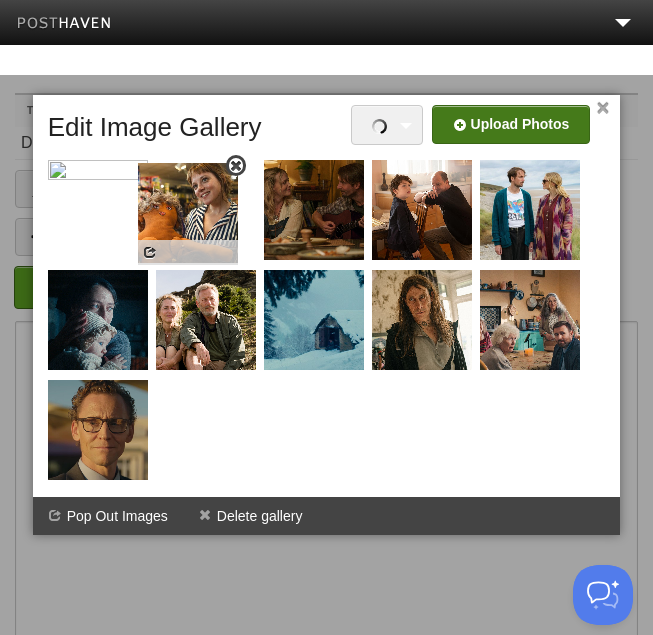click at bounding box center [188, 213] 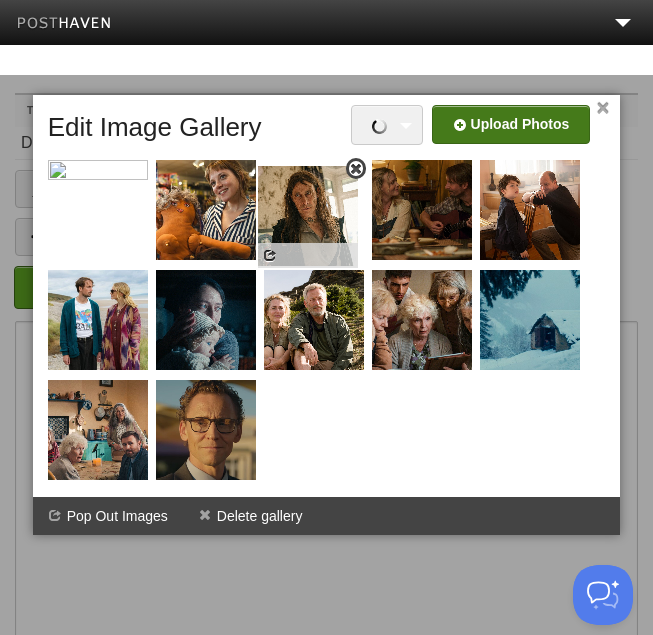 drag, startPoint x: 517, startPoint y: 329, endPoint x: 299, endPoint y: 225, distance: 241.53674 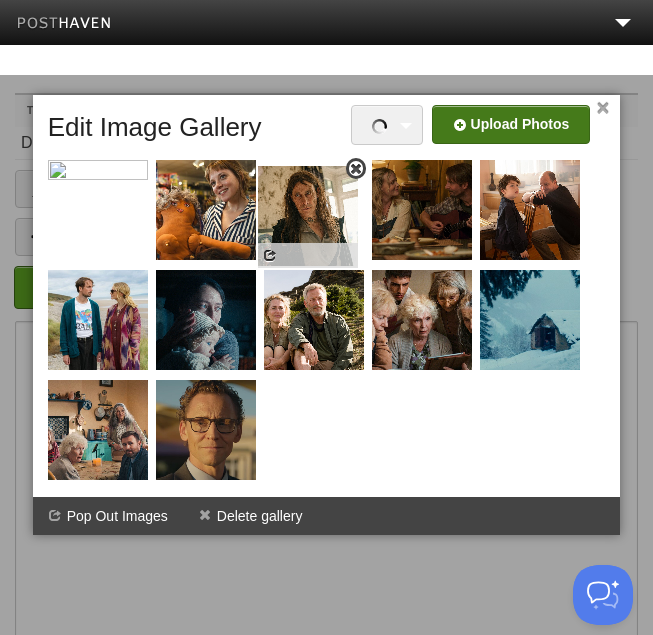 click at bounding box center [308, 216] 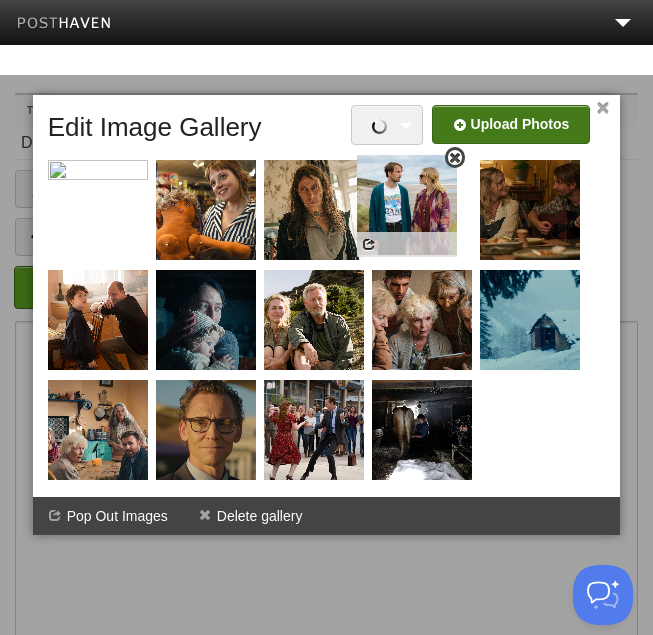 drag, startPoint x: 103, startPoint y: 301, endPoint x: 412, endPoint y: 187, distance: 329.35846 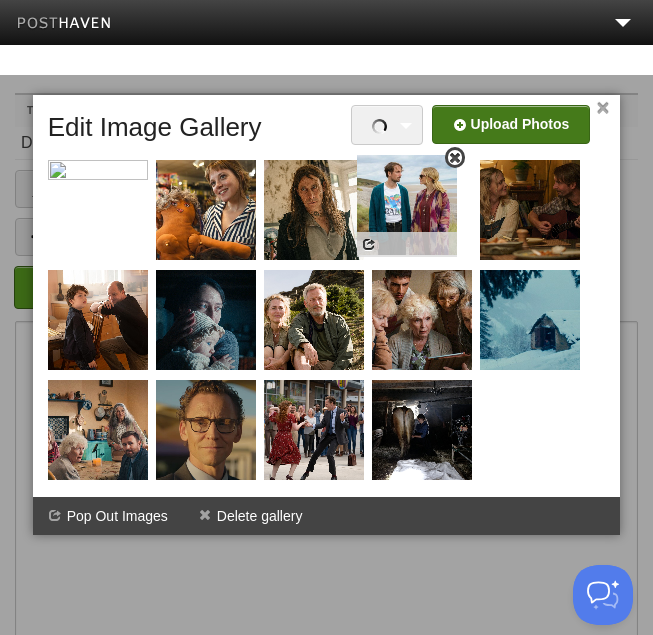 click at bounding box center (407, 205) 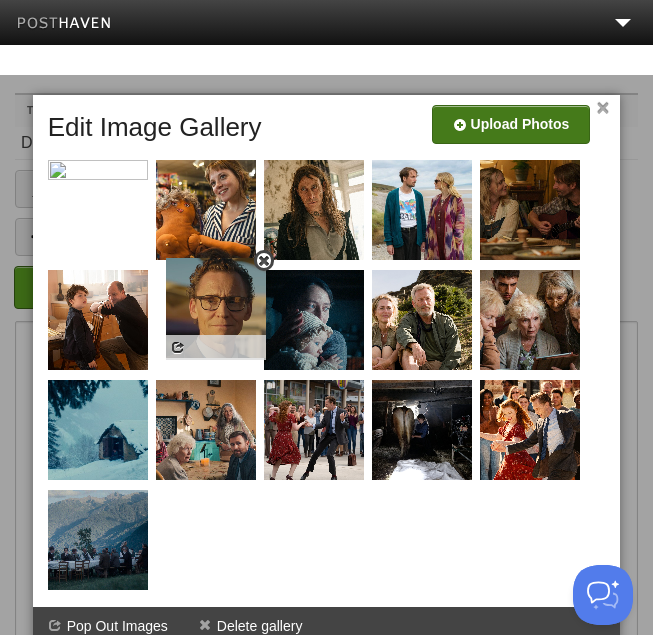 drag, startPoint x: 214, startPoint y: 443, endPoint x: 224, endPoint y: 321, distance: 122.40915 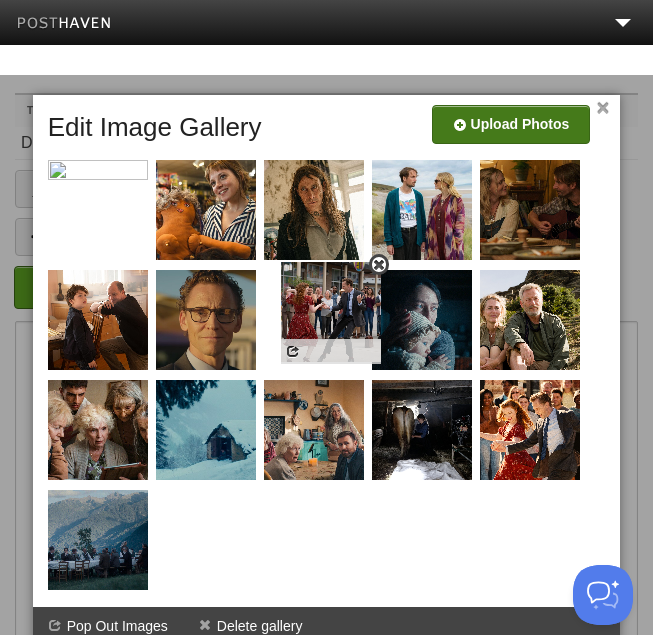 drag, startPoint x: 311, startPoint y: 444, endPoint x: 324, endPoint y: 323, distance: 121.69634 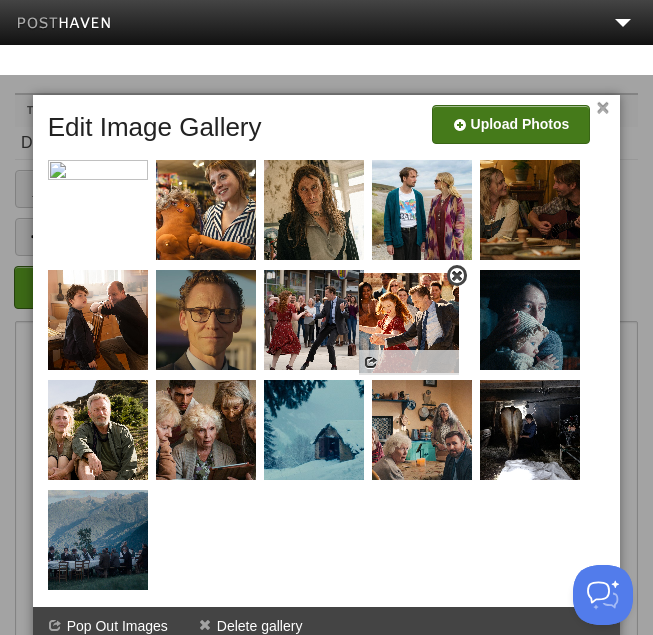 drag, startPoint x: 545, startPoint y: 435, endPoint x: 427, endPoint y: 328, distance: 159.28905 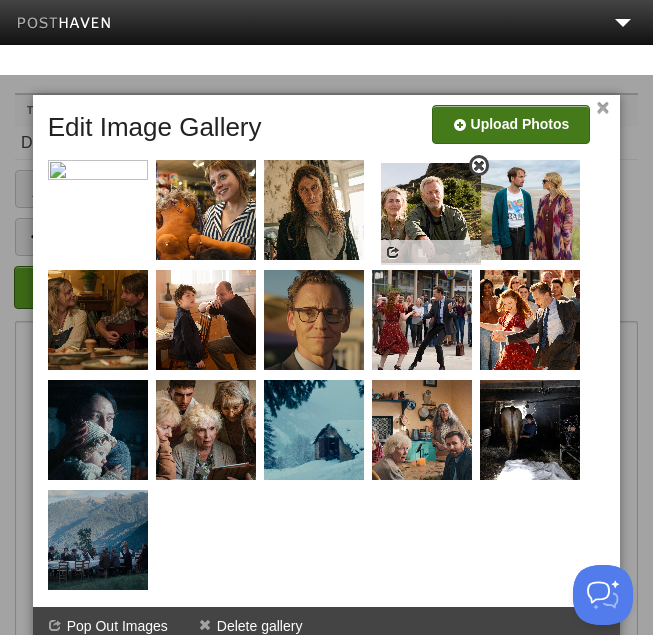 drag, startPoint x: 113, startPoint y: 426, endPoint x: 436, endPoint y: 210, distance: 388.56787 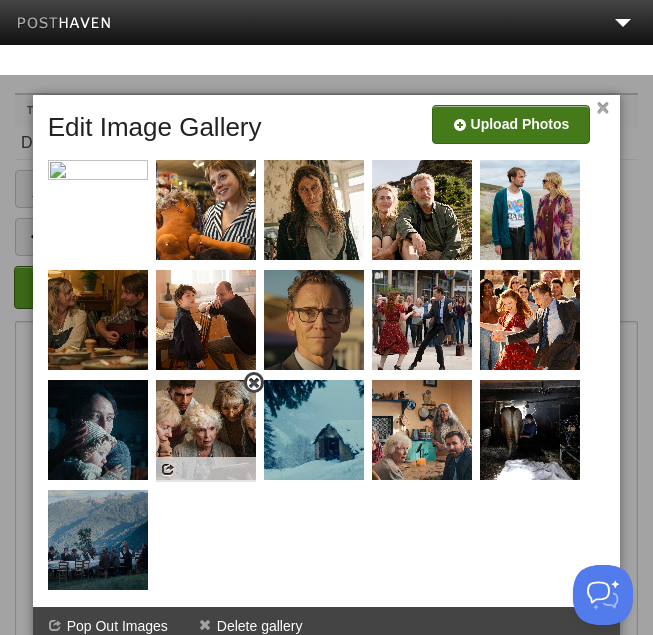 click at bounding box center [206, 430] 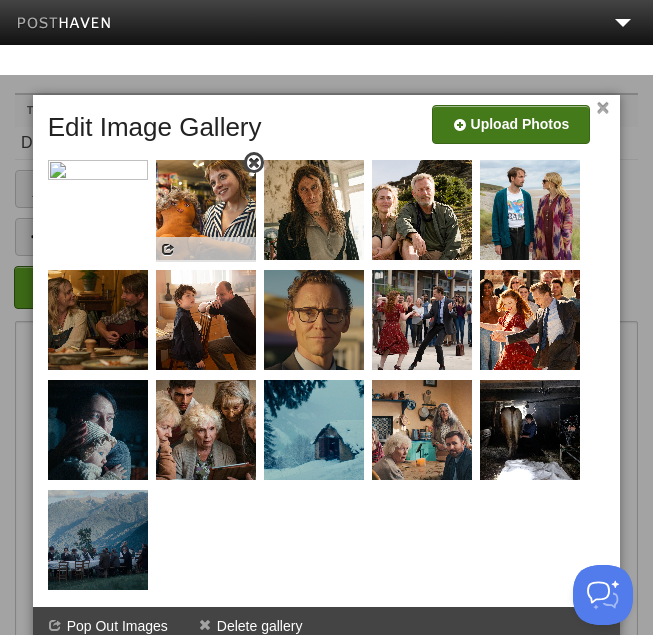 click at bounding box center (254, 163) 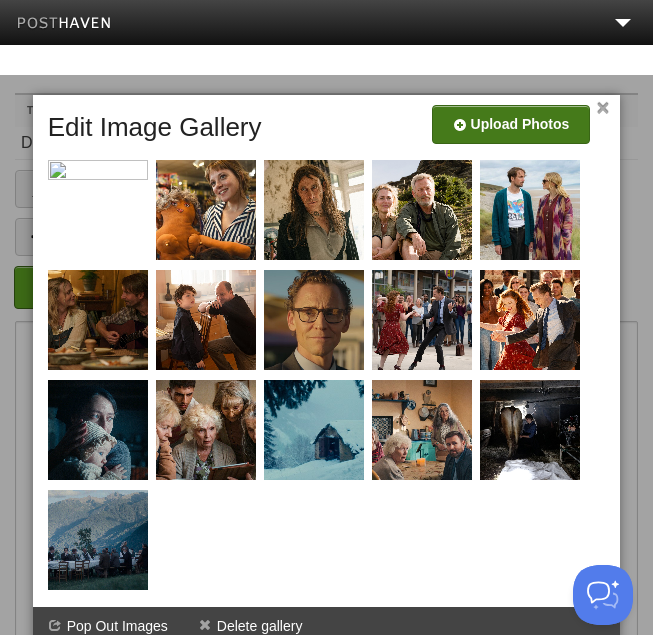 drag, startPoint x: 203, startPoint y: 438, endPoint x: 181, endPoint y: 527, distance: 91.67879 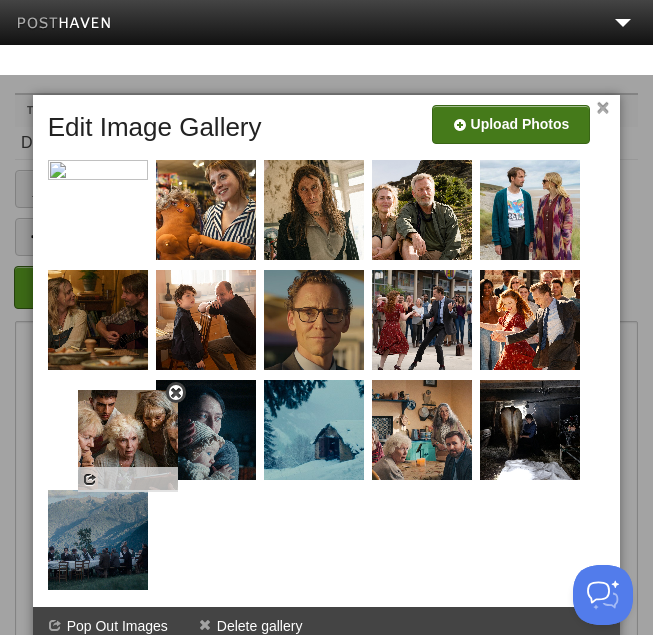 drag, startPoint x: 166, startPoint y: 438, endPoint x: 88, endPoint y: 445, distance: 78.31347 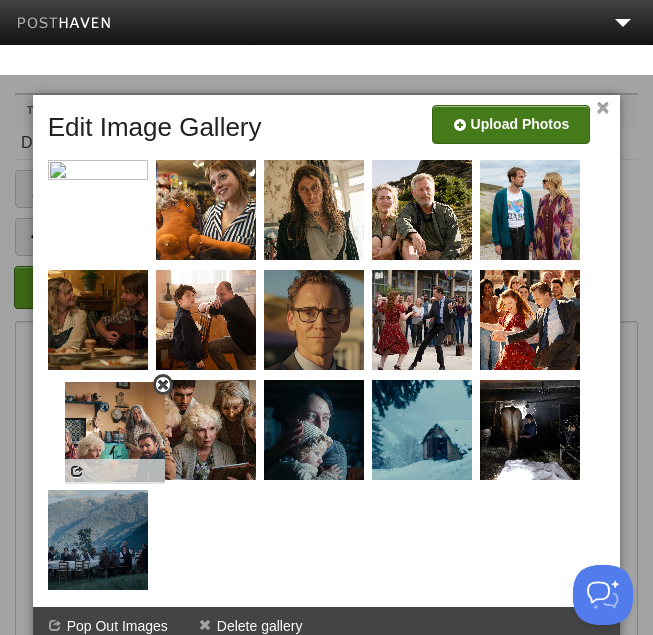 drag, startPoint x: 434, startPoint y: 439, endPoint x: 127, endPoint y: 441, distance: 307.0065 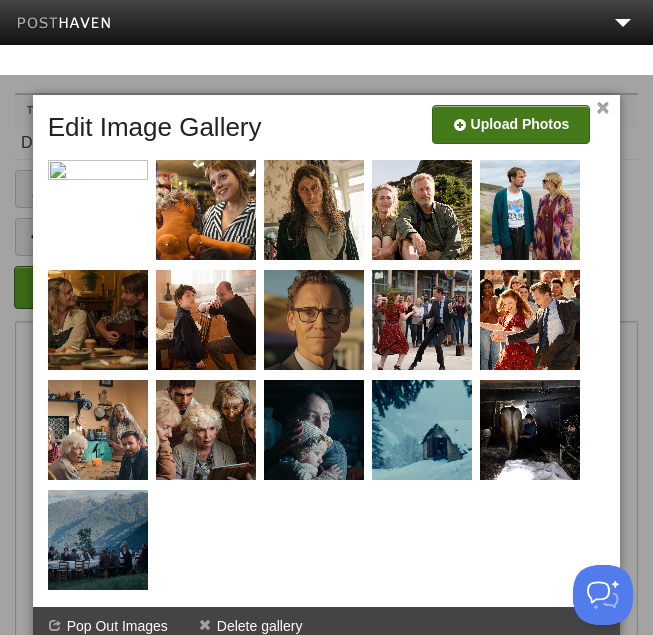 click at bounding box center [331, 355] 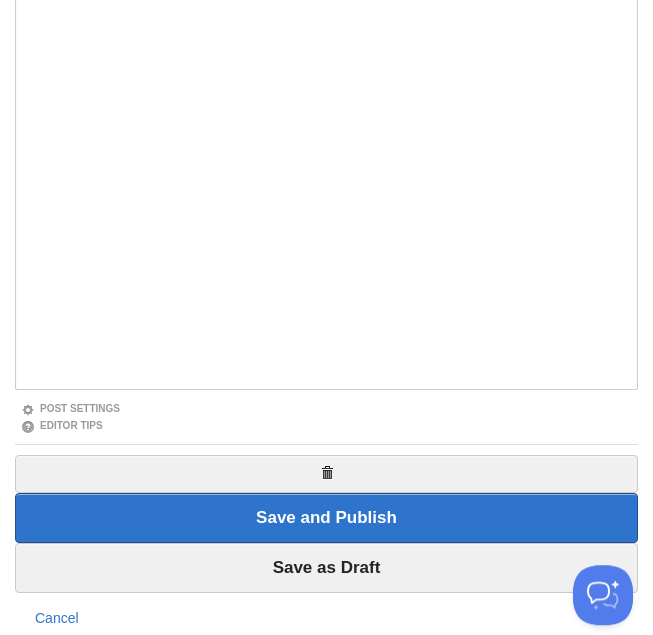 scroll, scrollTop: 499, scrollLeft: 0, axis: vertical 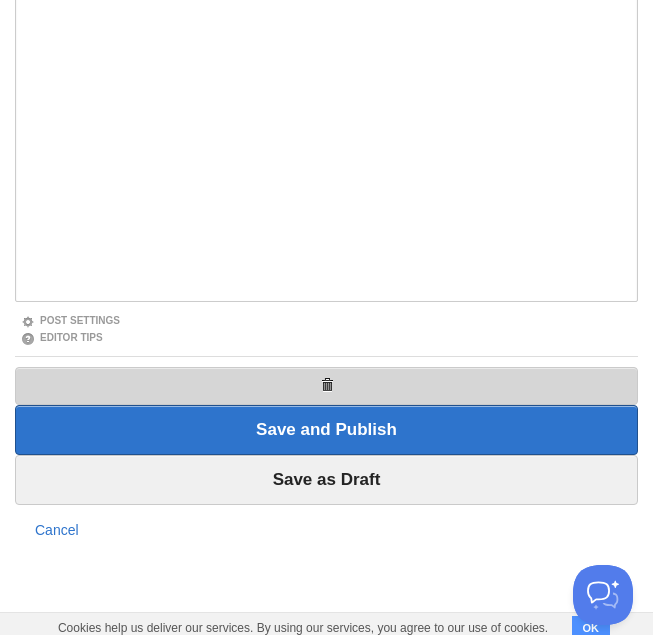 click at bounding box center [326, 386] 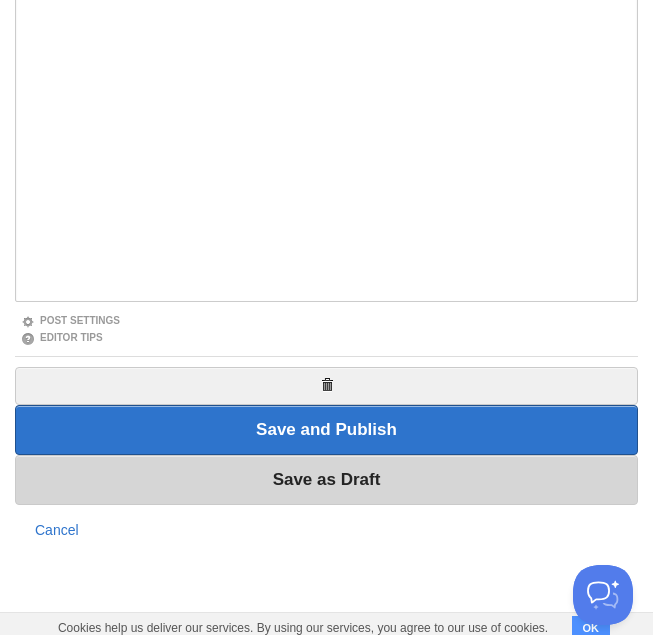 click on "Save as Draft" at bounding box center (326, 480) 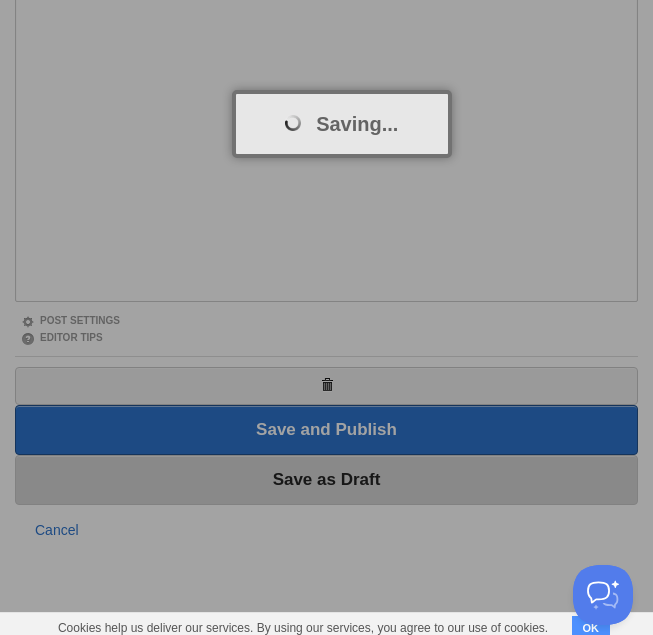 scroll, scrollTop: 75, scrollLeft: 0, axis: vertical 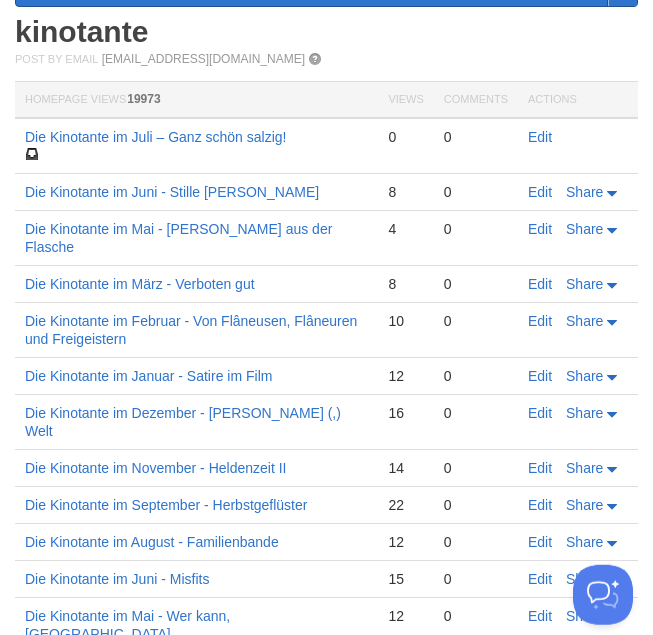 click at bounding box center (196, 155) 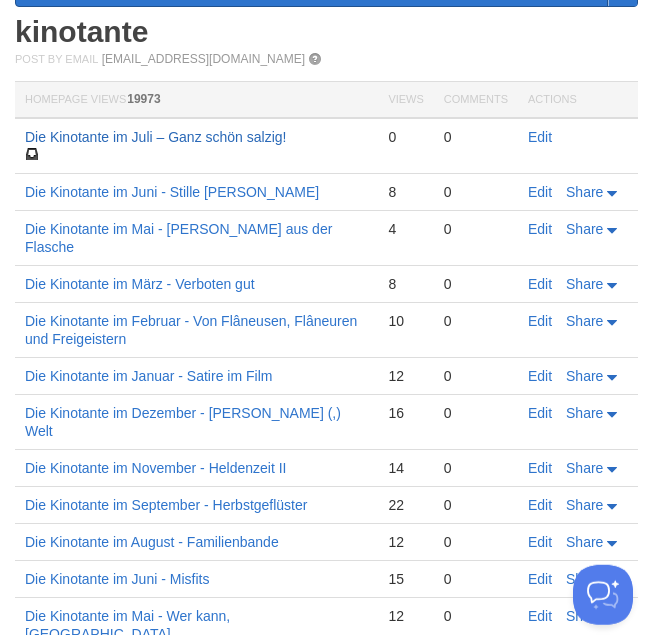 click on "Die Kinotante im Juli – Ganz schön salzig!" at bounding box center (155, 137) 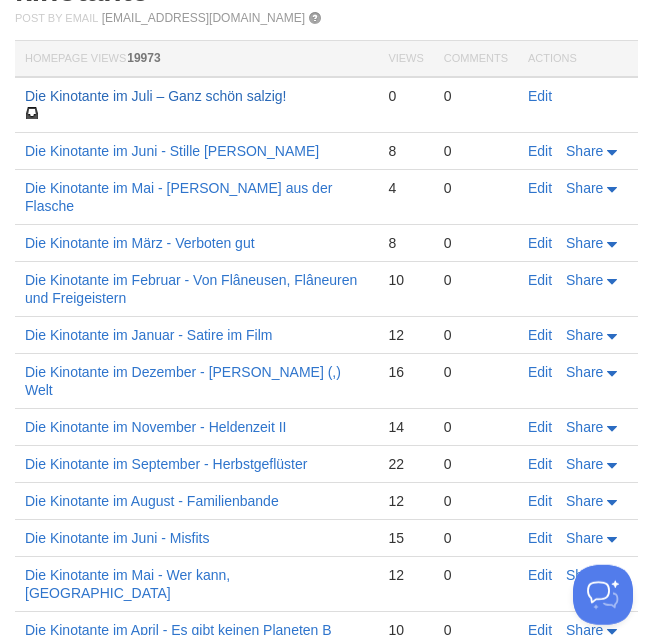 scroll, scrollTop: 396, scrollLeft: 0, axis: vertical 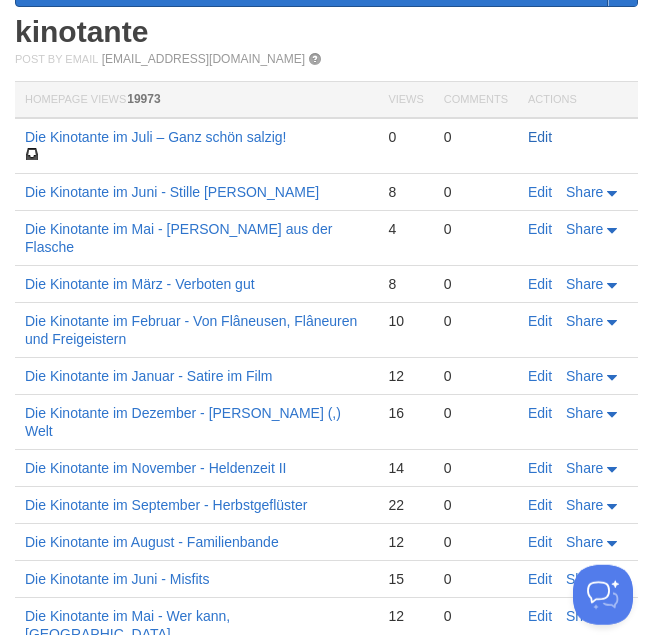 click on "Edit" at bounding box center [540, 137] 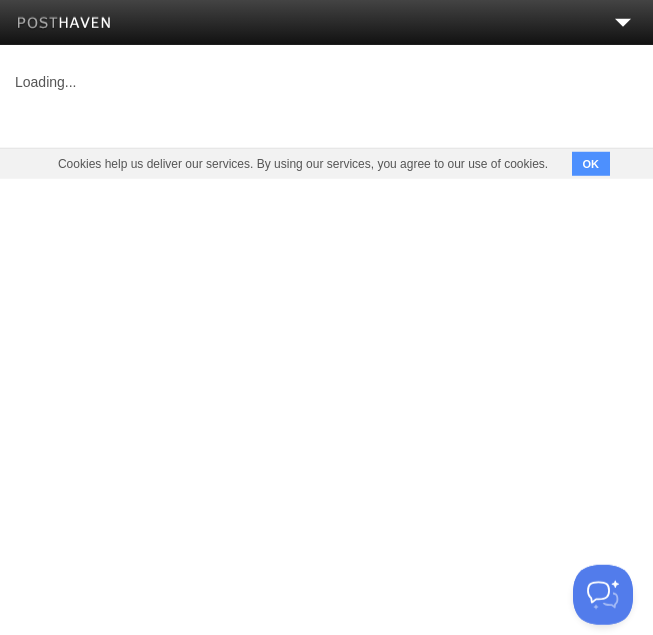 scroll, scrollTop: 0, scrollLeft: 0, axis: both 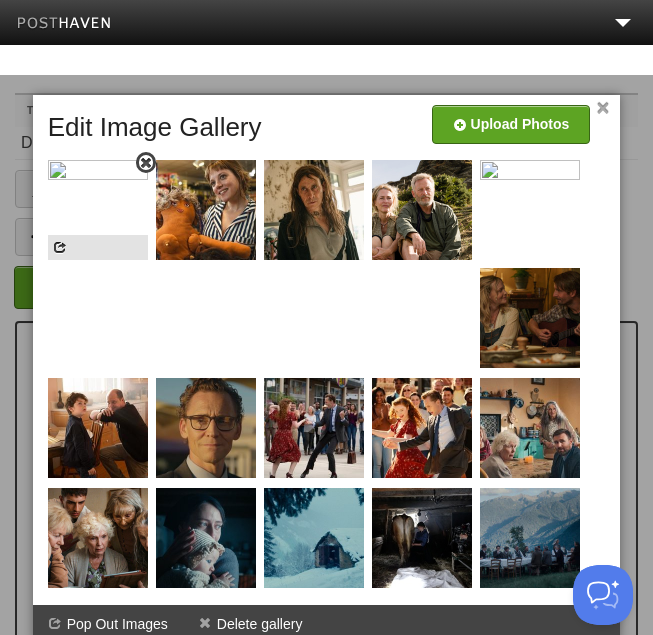 click at bounding box center [146, 163] 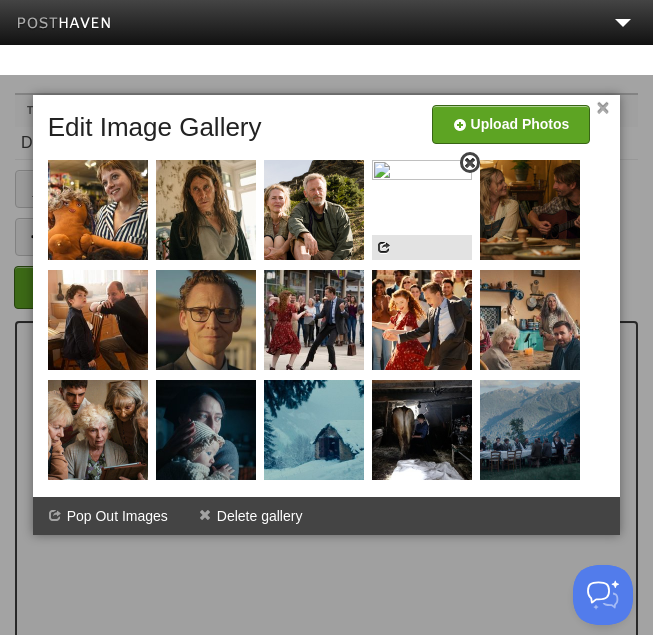 click at bounding box center (470, 163) 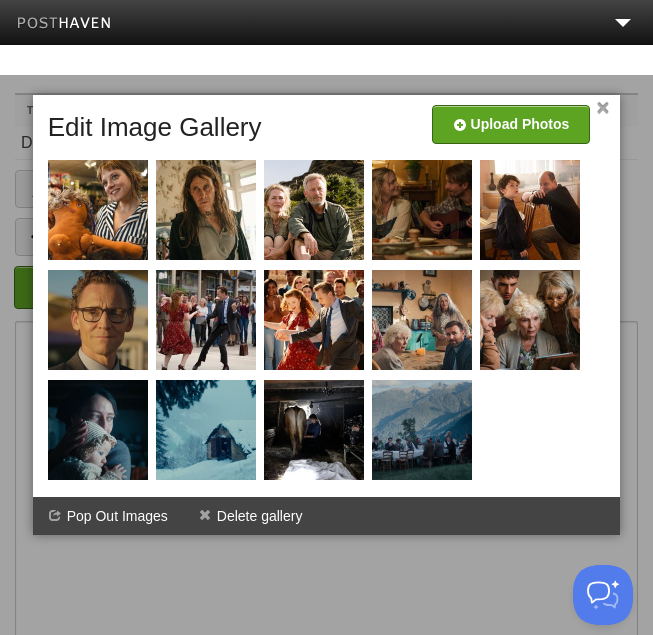 click on "×" at bounding box center [602, 108] 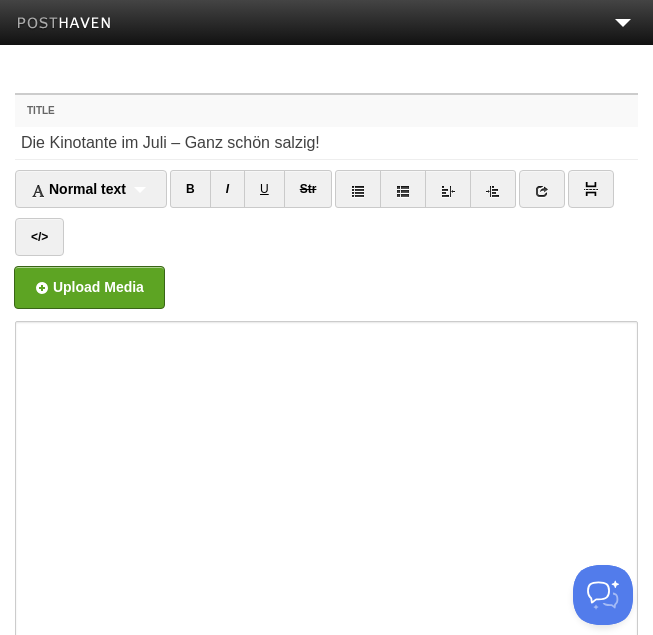 drag, startPoint x: 651, startPoint y: 74, endPoint x: 640, endPoint y: 92, distance: 21.095022 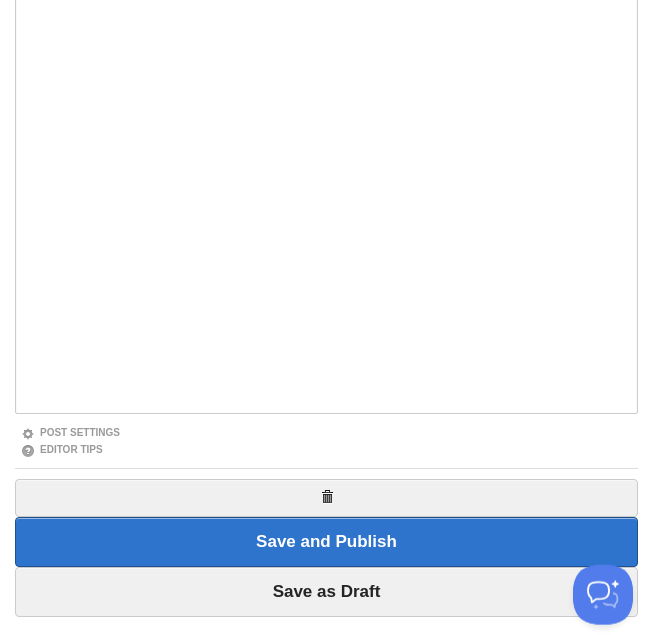 scroll, scrollTop: 499, scrollLeft: 0, axis: vertical 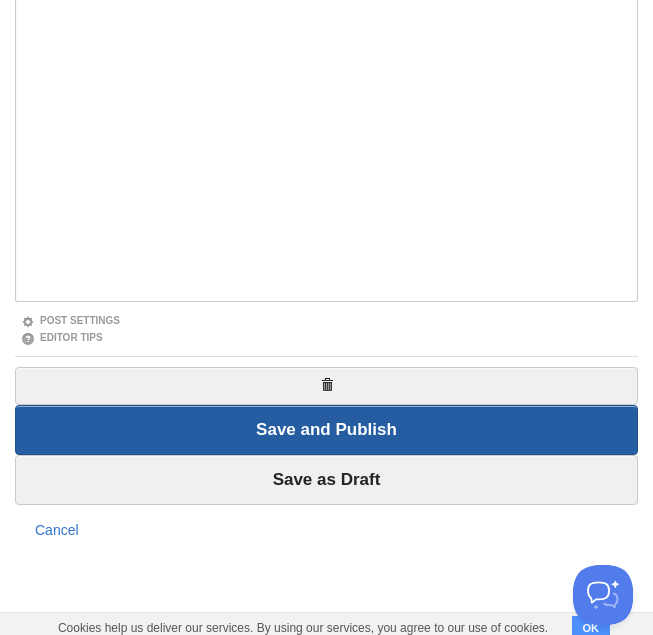 click on "Save and Publish" at bounding box center (326, 430) 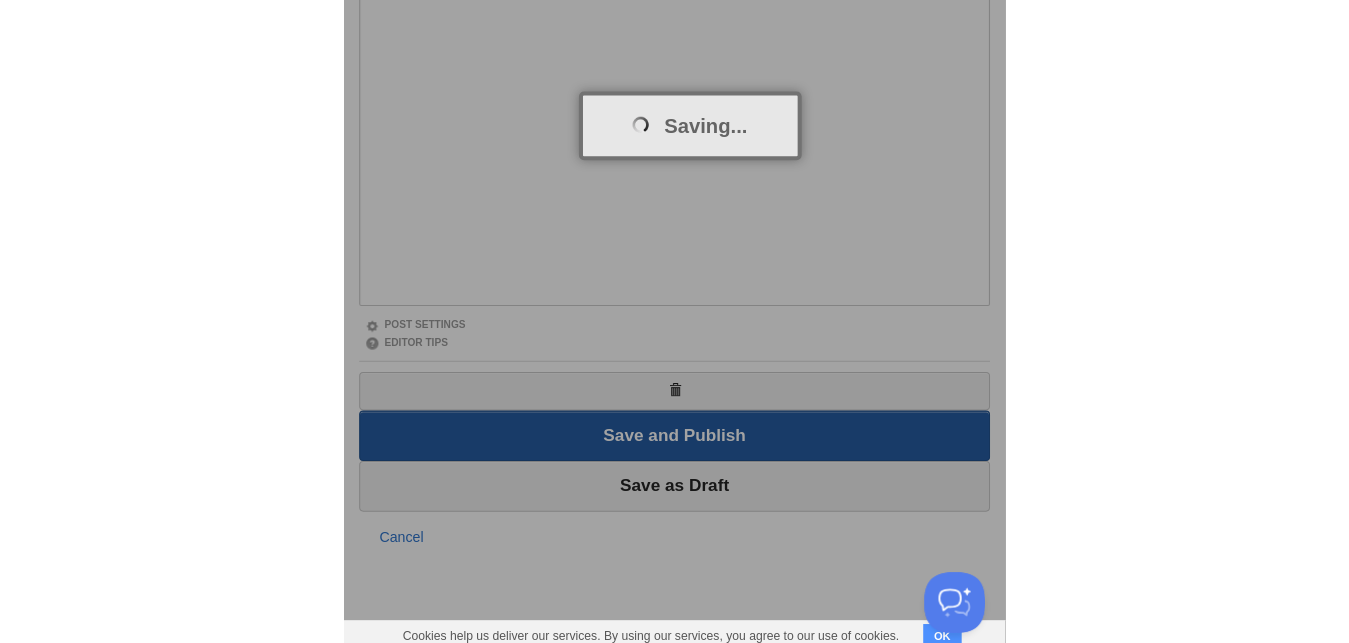 scroll, scrollTop: 75, scrollLeft: 0, axis: vertical 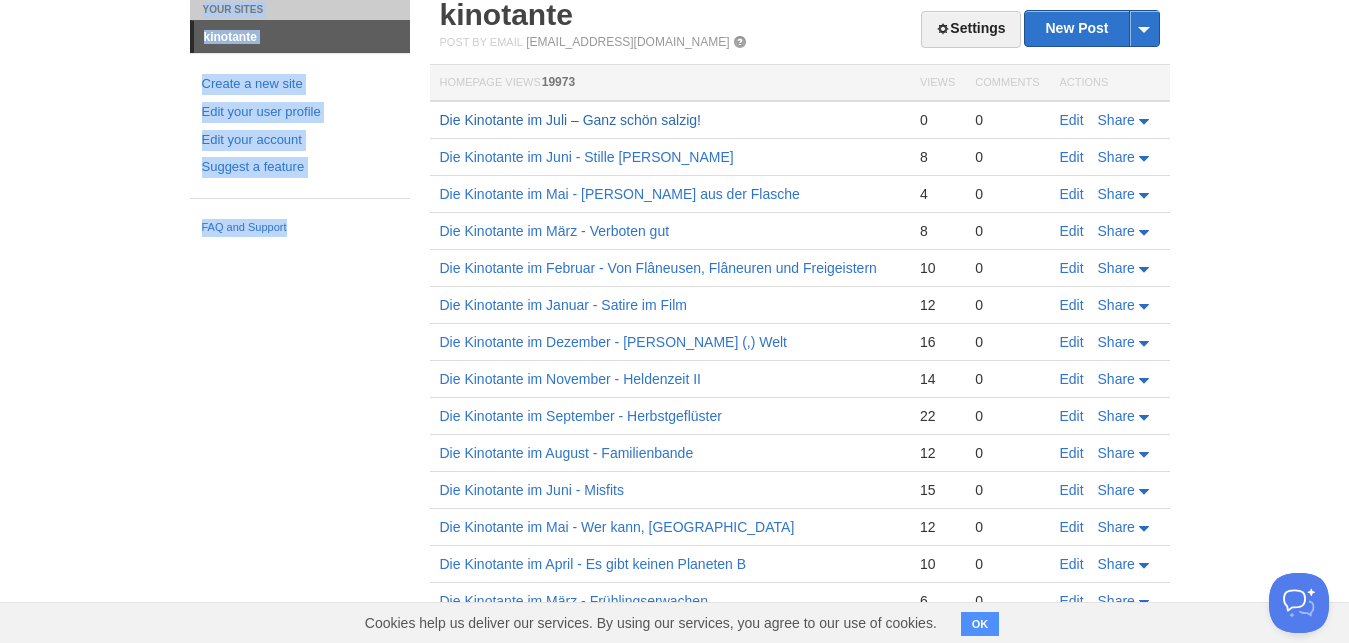 click on "Die Kinotante im Juli – Ganz schön salzig!" at bounding box center [570, 120] 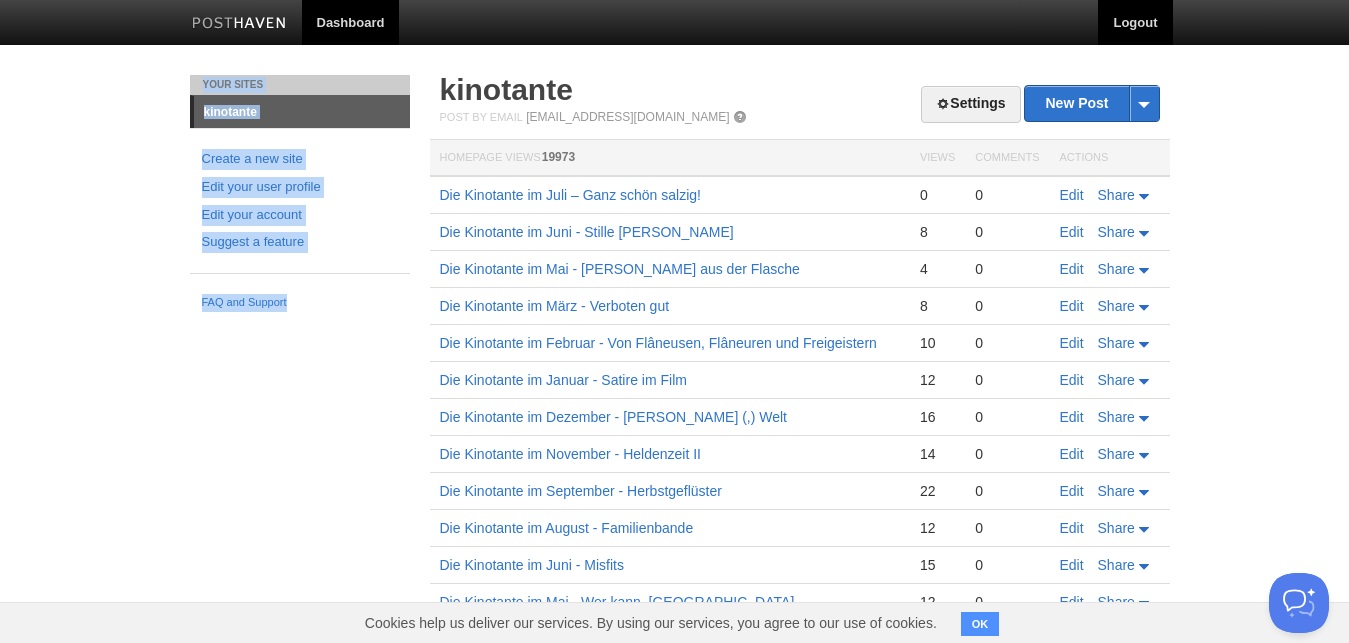 click on "Logout" at bounding box center (1135, 22) 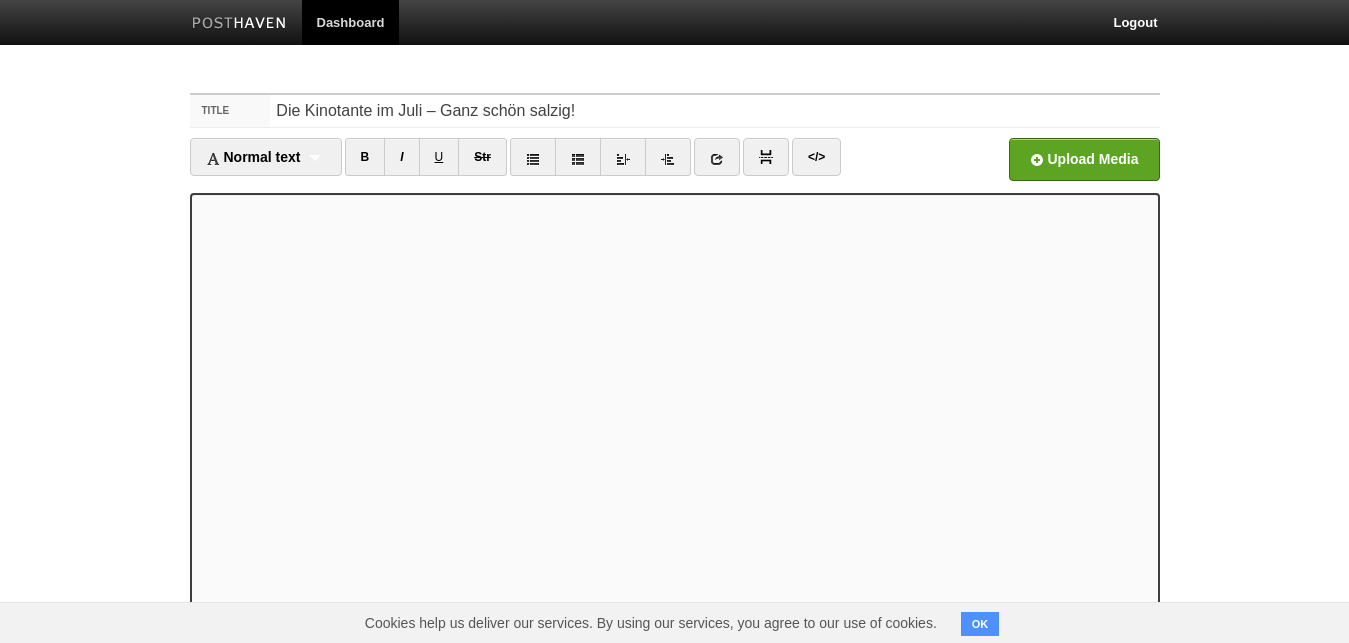 scroll, scrollTop: 0, scrollLeft: 0, axis: both 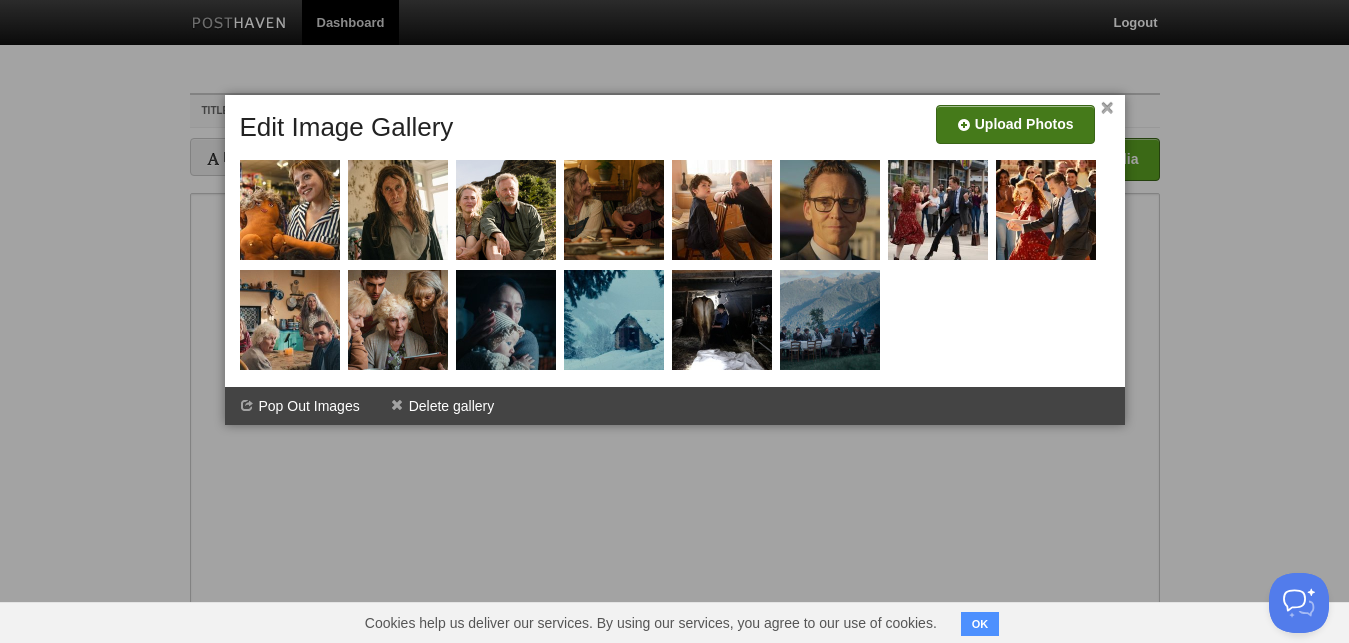 click at bounding box center (415, 132) 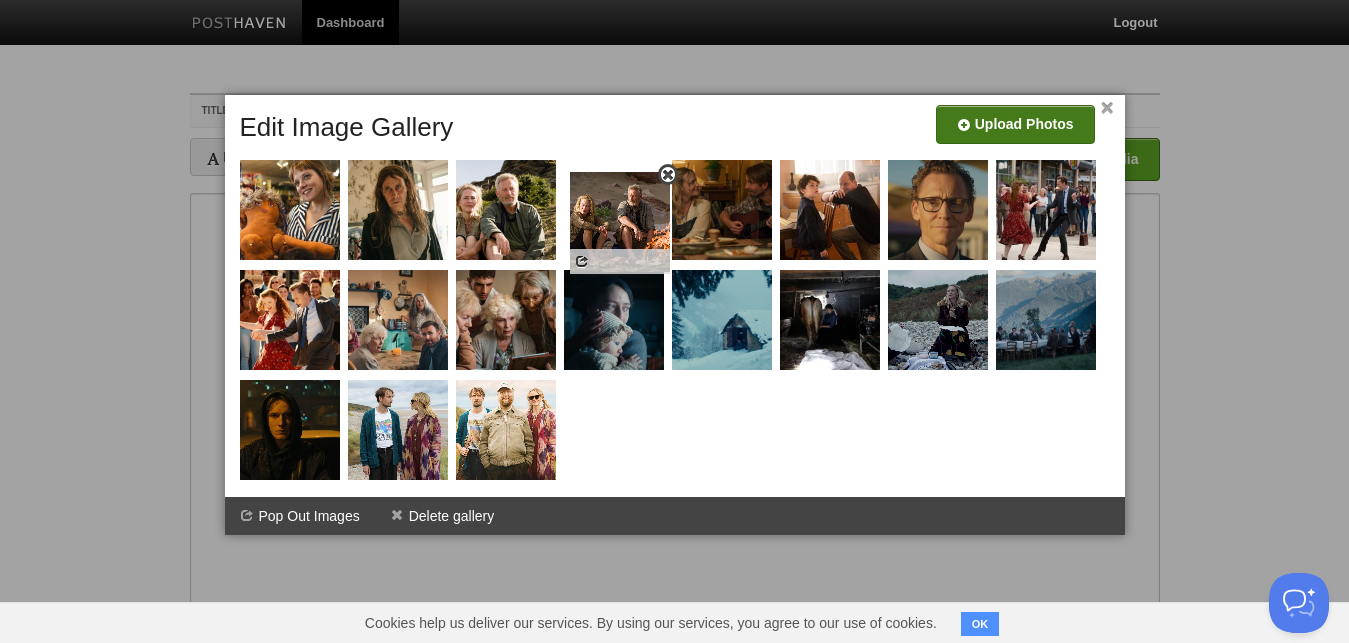 drag, startPoint x: 1039, startPoint y: 340, endPoint x: 613, endPoint y: 242, distance: 437.12698 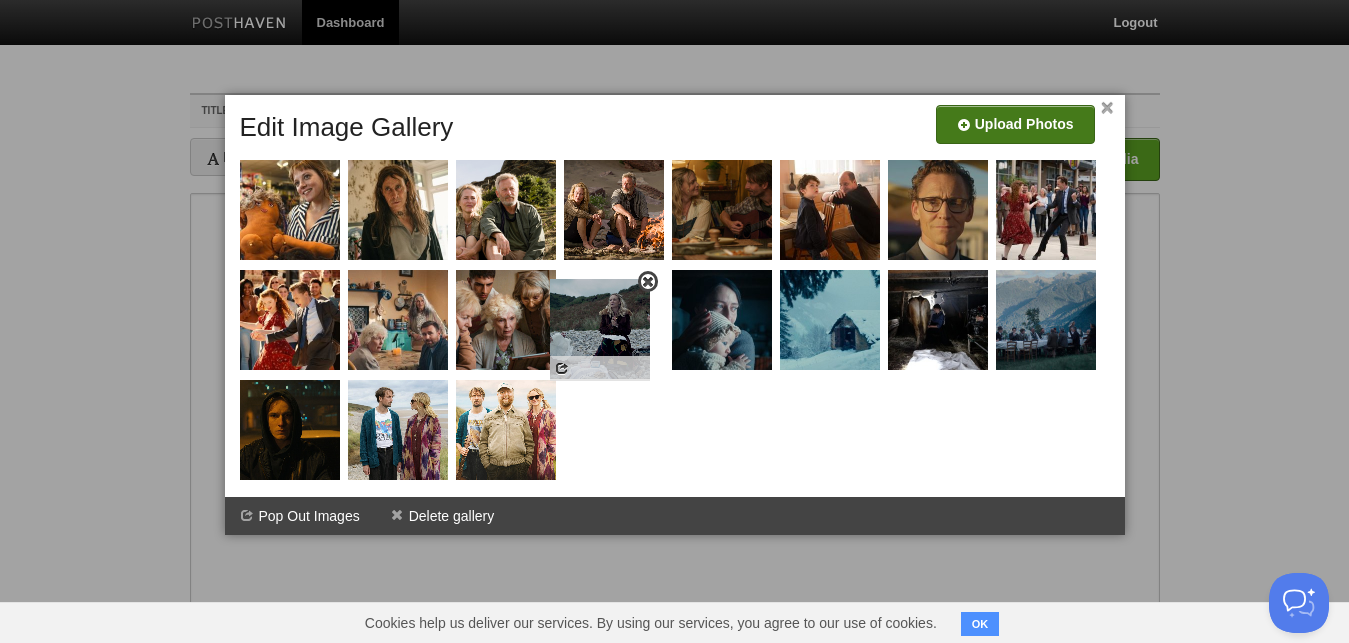 drag, startPoint x: 943, startPoint y: 322, endPoint x: 602, endPoint y: 322, distance: 341 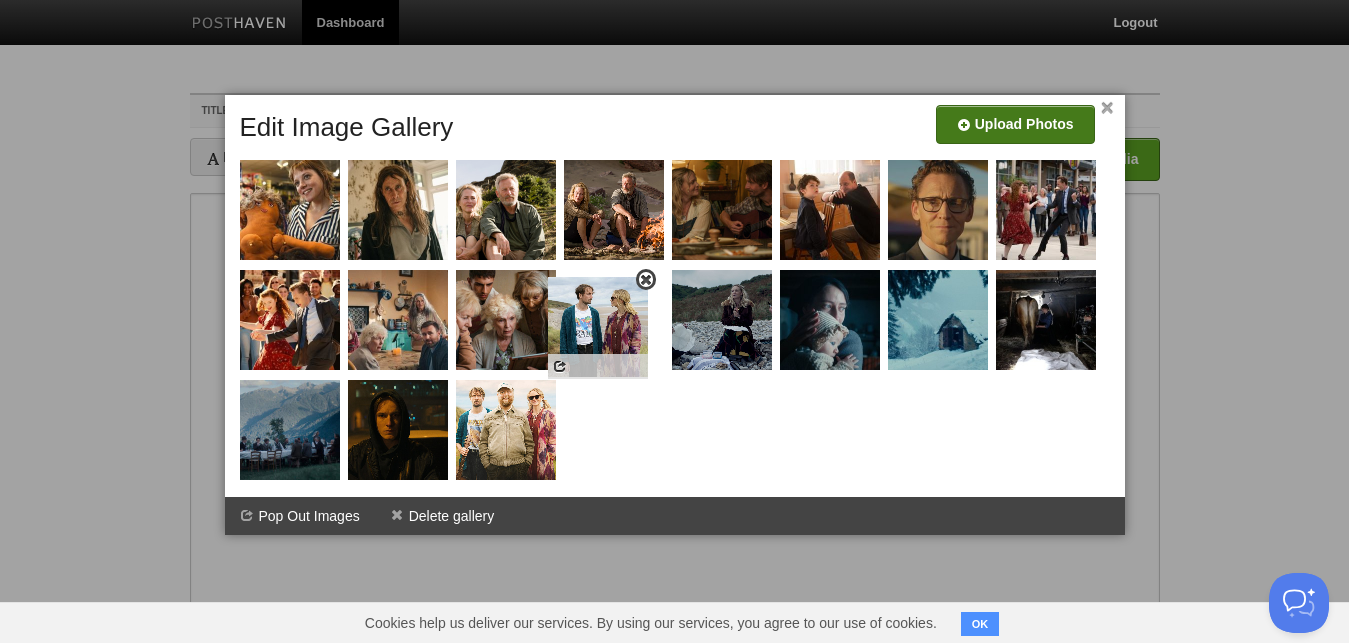 drag, startPoint x: 383, startPoint y: 437, endPoint x: 584, endPoint y: 334, distance: 225.85393 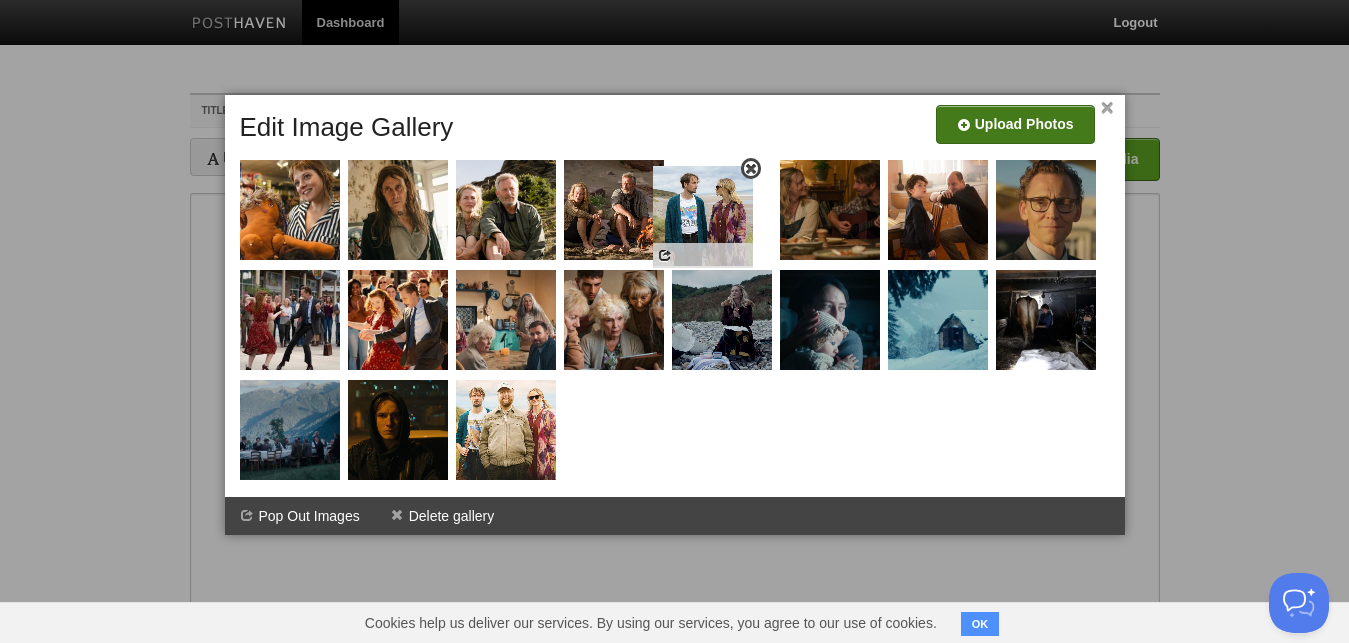 drag, startPoint x: 604, startPoint y: 337, endPoint x: 699, endPoint y: 229, distance: 143.83672 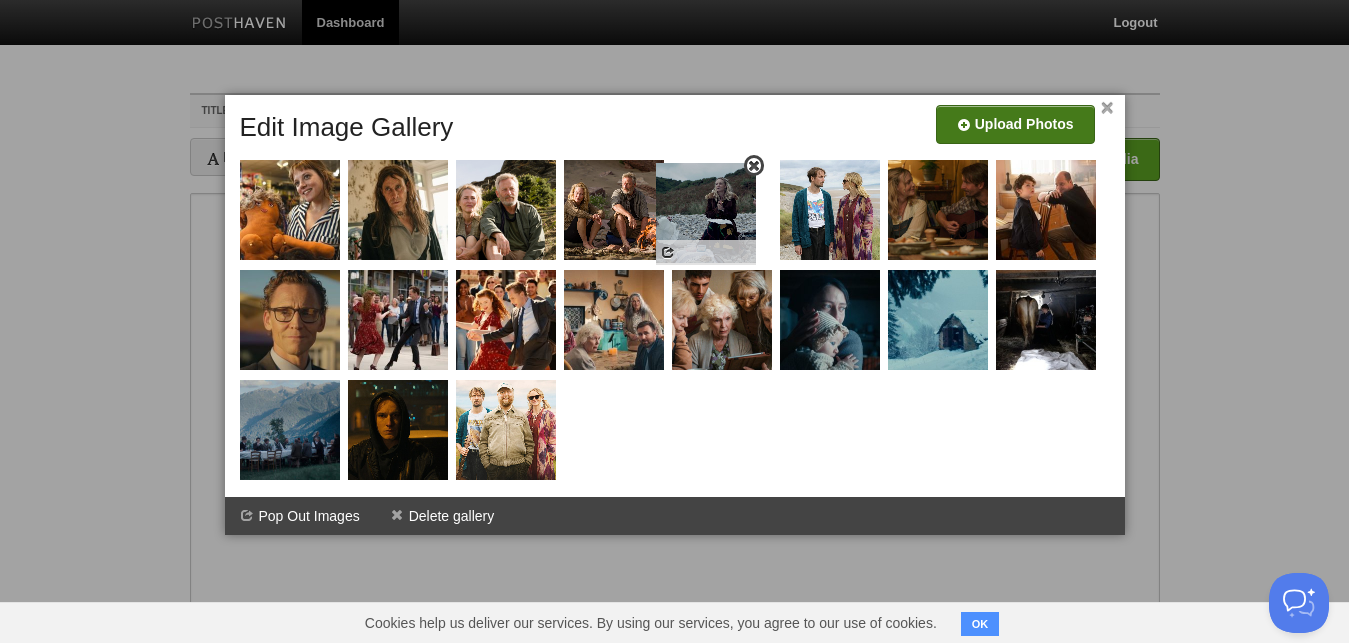 drag, startPoint x: 723, startPoint y: 322, endPoint x: 706, endPoint y: 212, distance: 111.305885 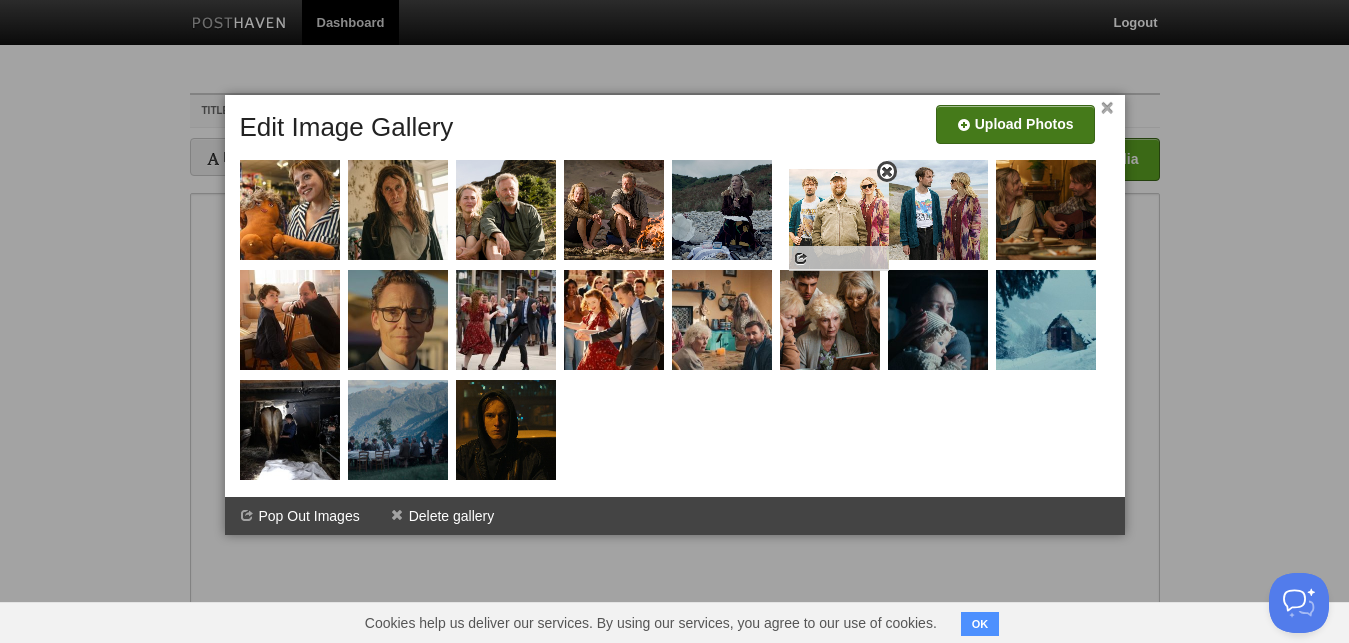 drag, startPoint x: 504, startPoint y: 438, endPoint x: 837, endPoint y: 227, distance: 394.22076 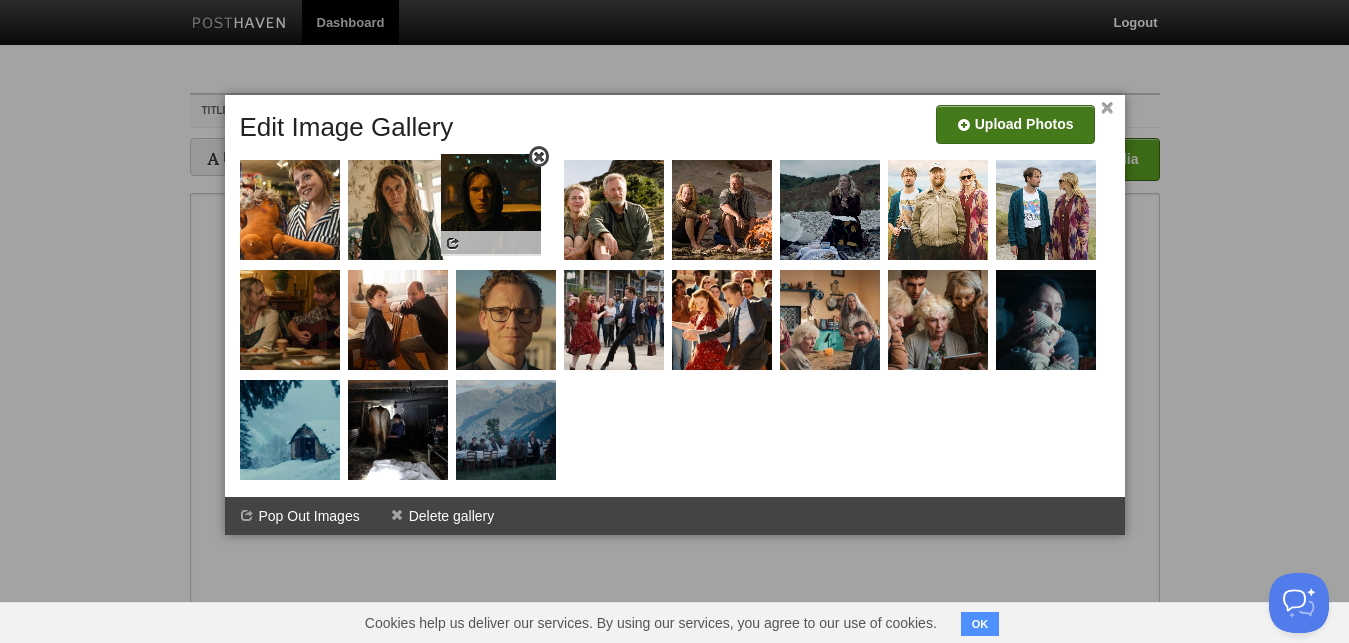 drag, startPoint x: 517, startPoint y: 451, endPoint x: 502, endPoint y: 226, distance: 225.49945 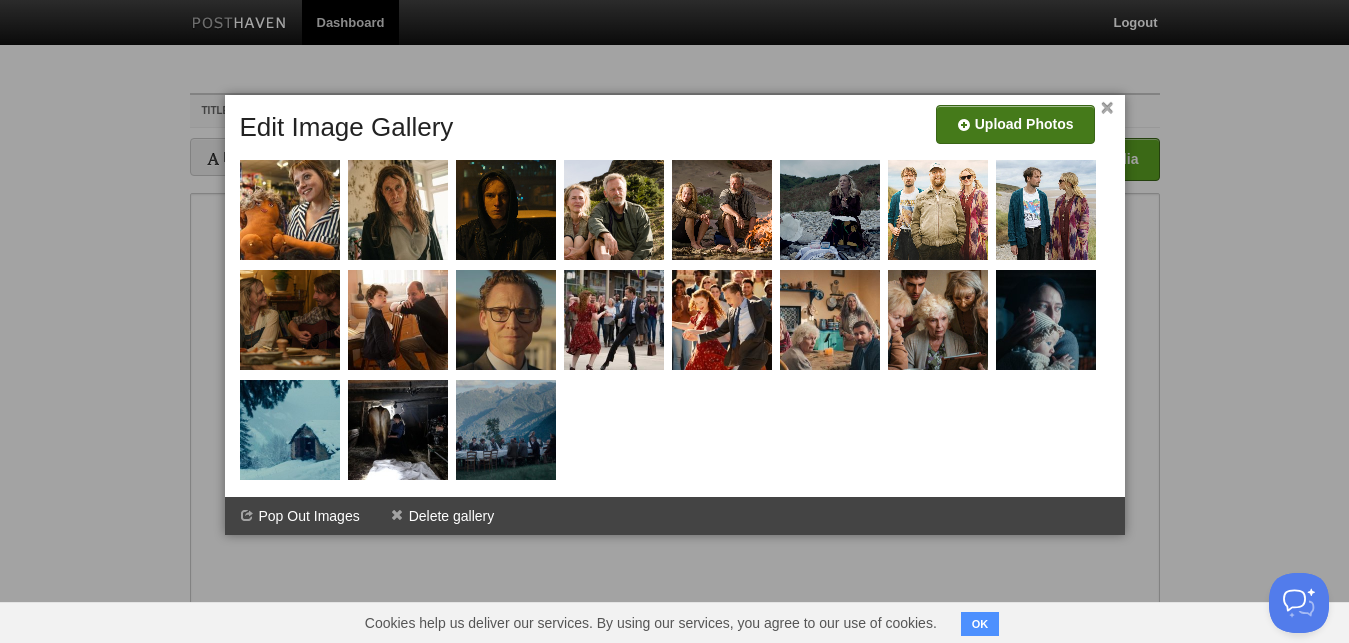 click on "×" at bounding box center (1107, 108) 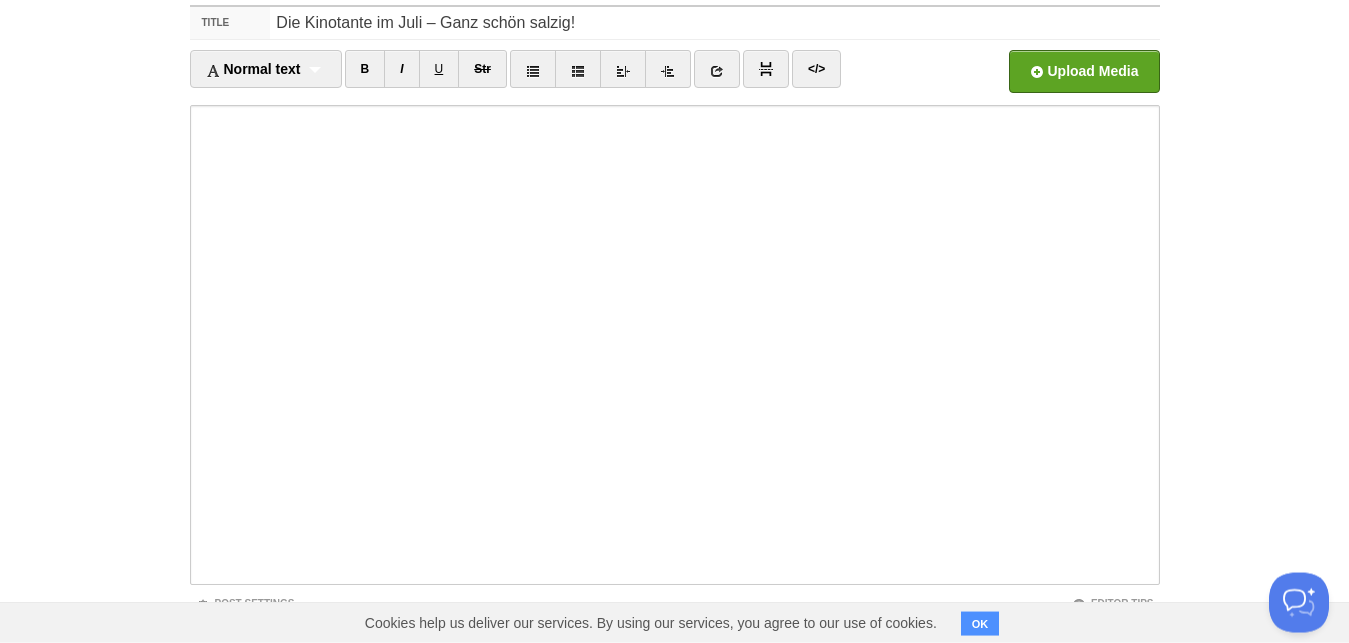 scroll, scrollTop: 199, scrollLeft: 0, axis: vertical 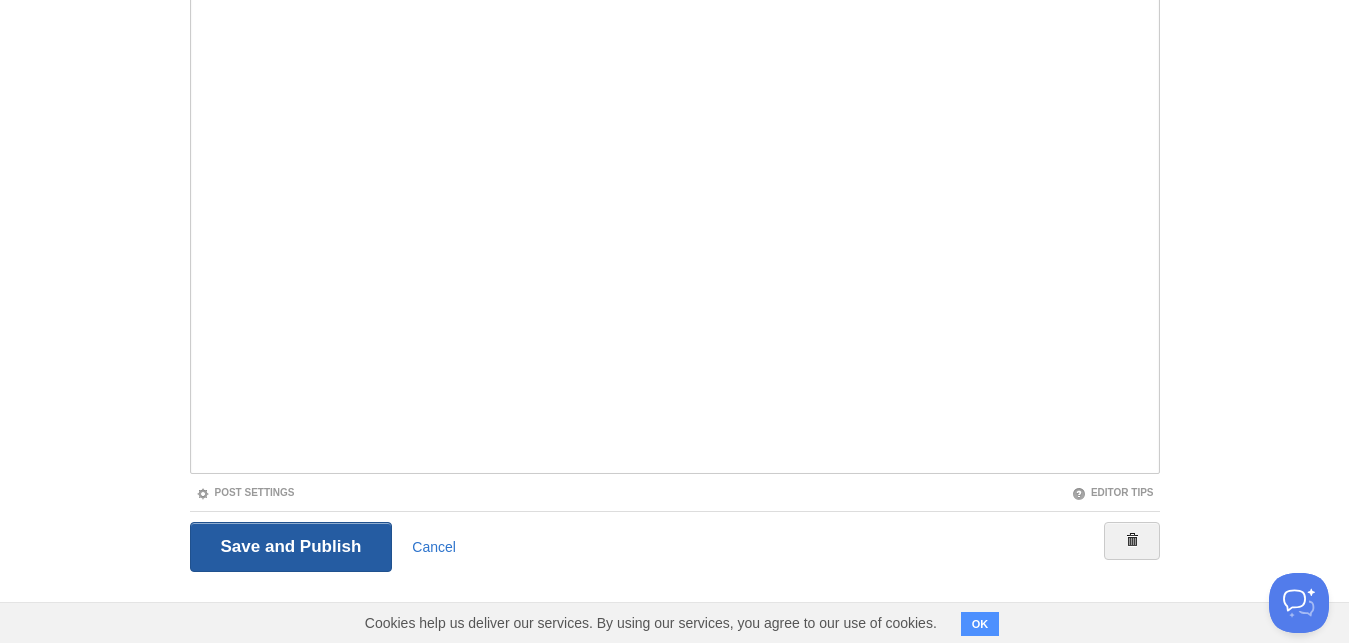 click on "Save and Publish" at bounding box center (291, 547) 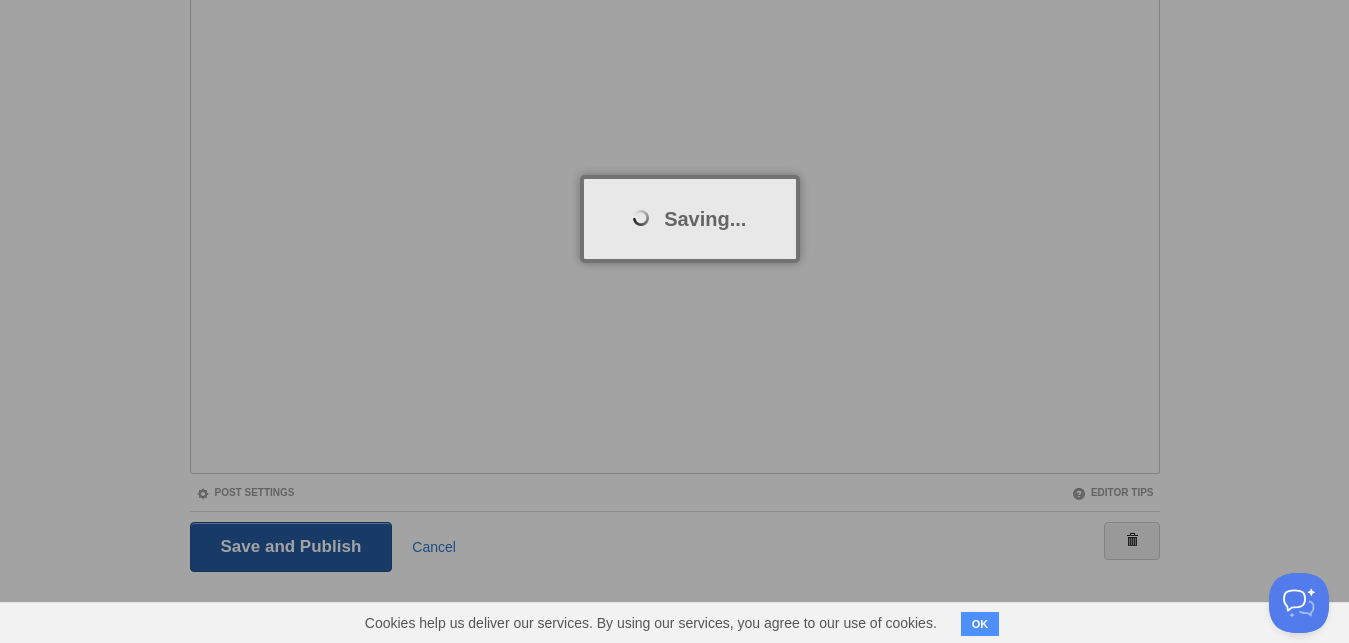 scroll, scrollTop: 75, scrollLeft: 0, axis: vertical 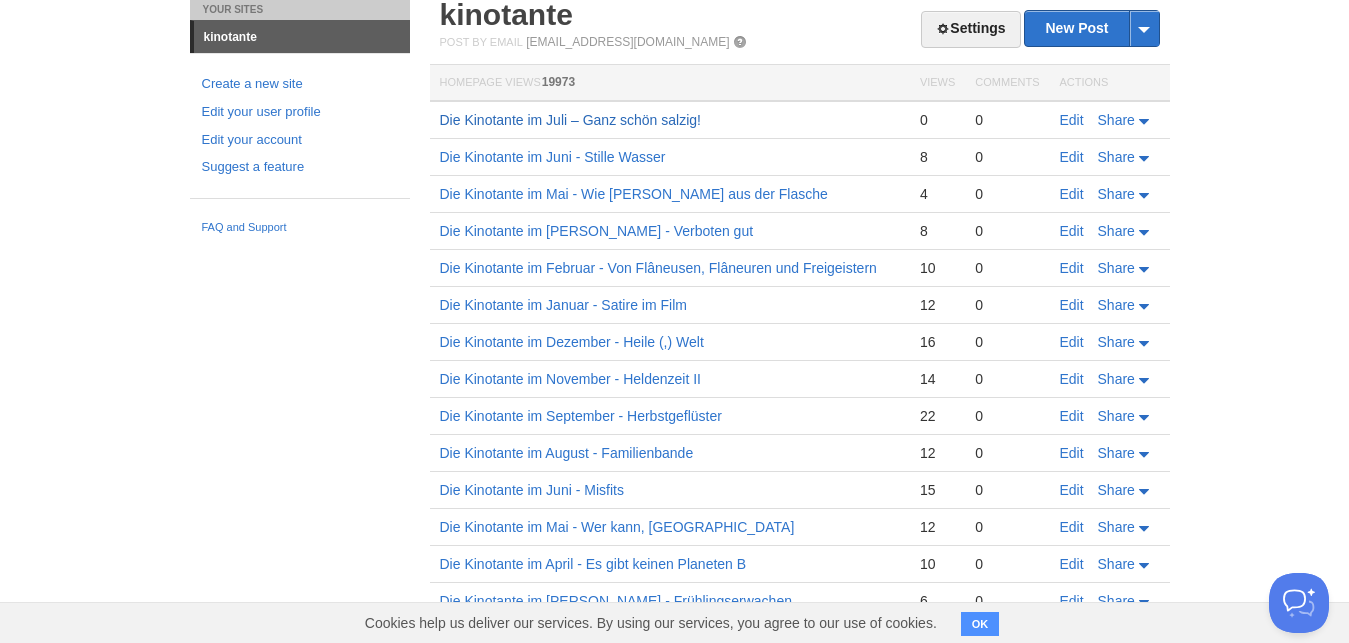 click on "Die Kinotante im Juli – Ganz schön salzig!" at bounding box center [570, 120] 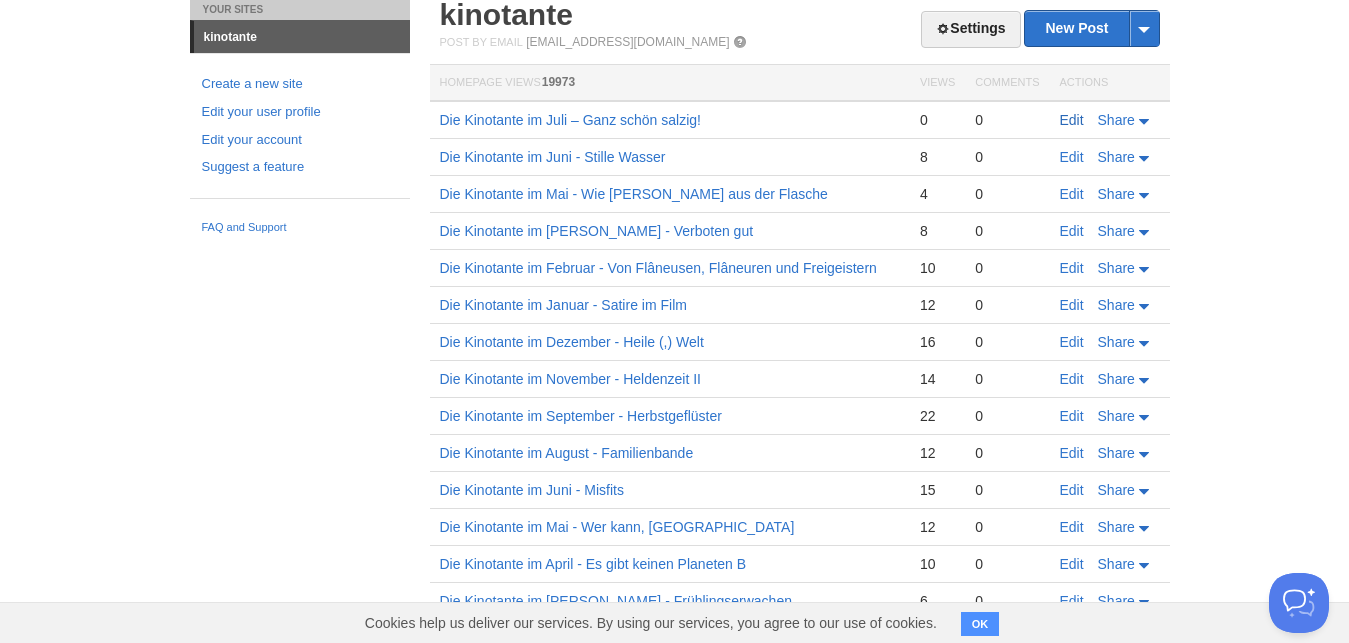 click on "Edit" at bounding box center (1072, 120) 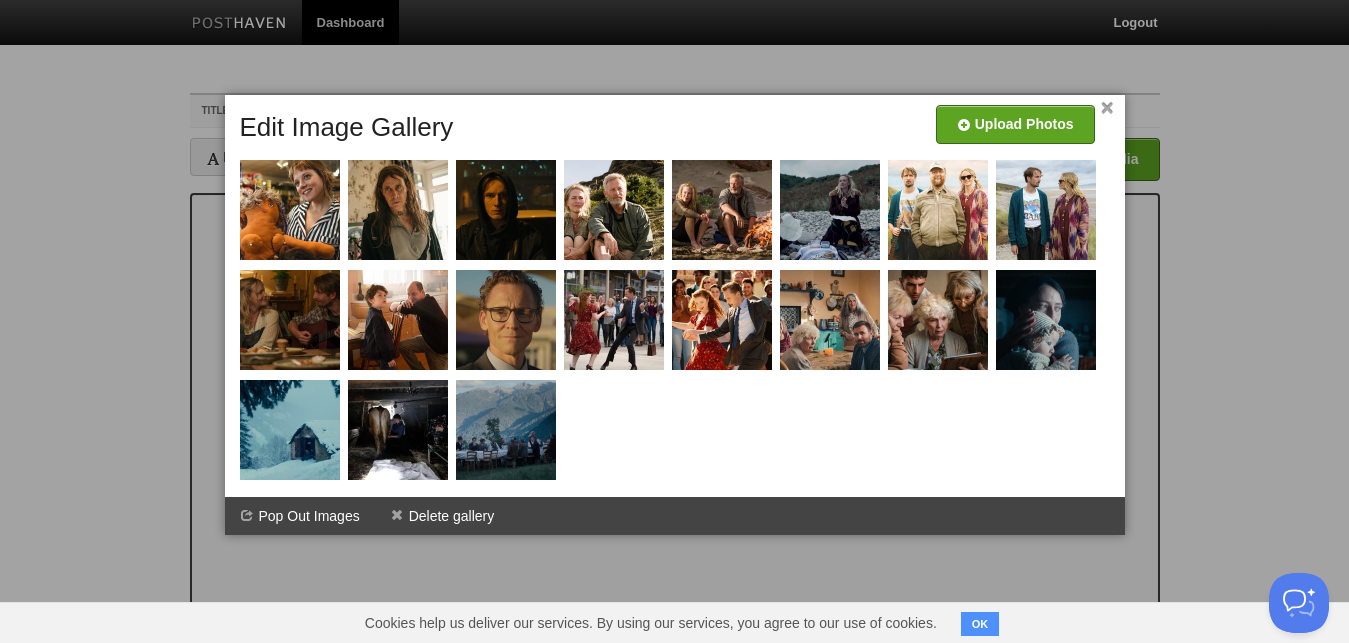 click on "×" at bounding box center (1107, 108) 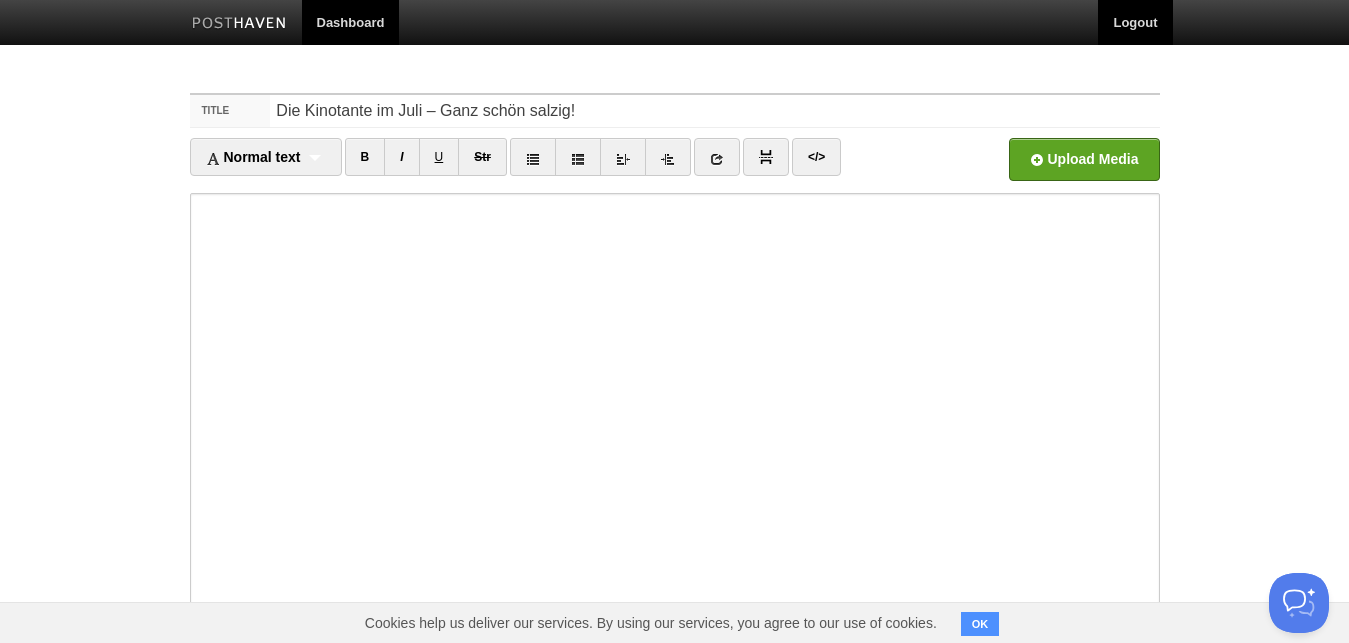 click on "Logout" at bounding box center (1135, 22) 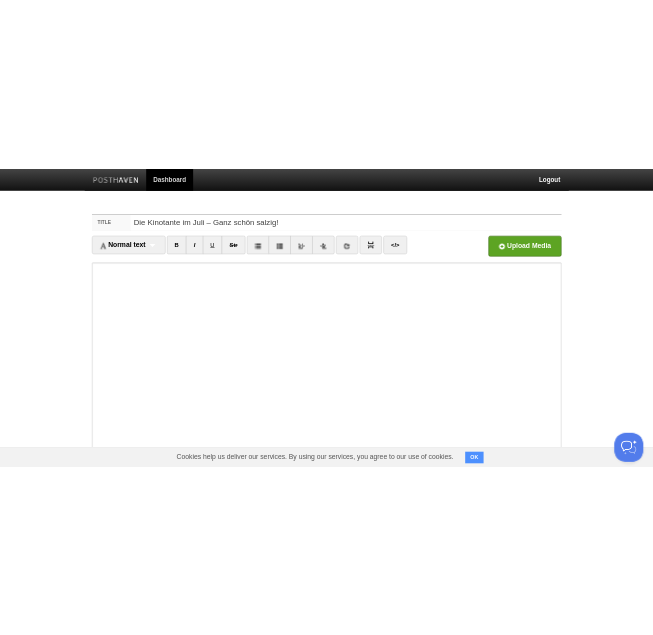scroll, scrollTop: 0, scrollLeft: 0, axis: both 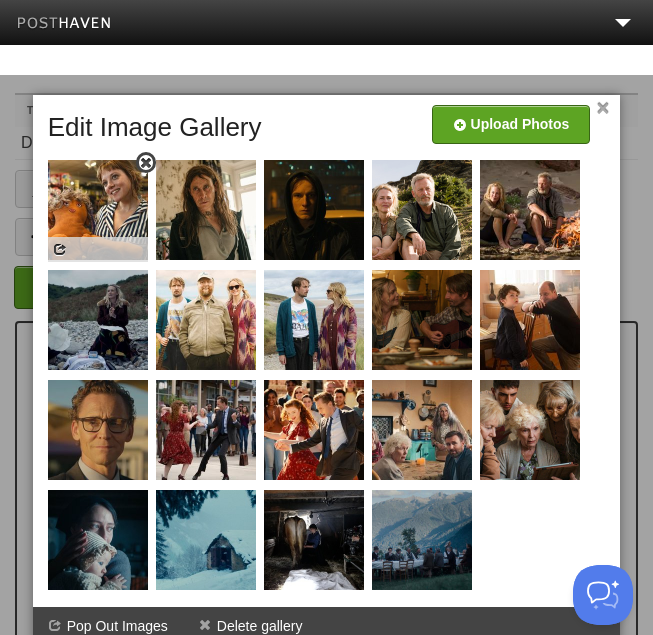 click at bounding box center (146, 163) 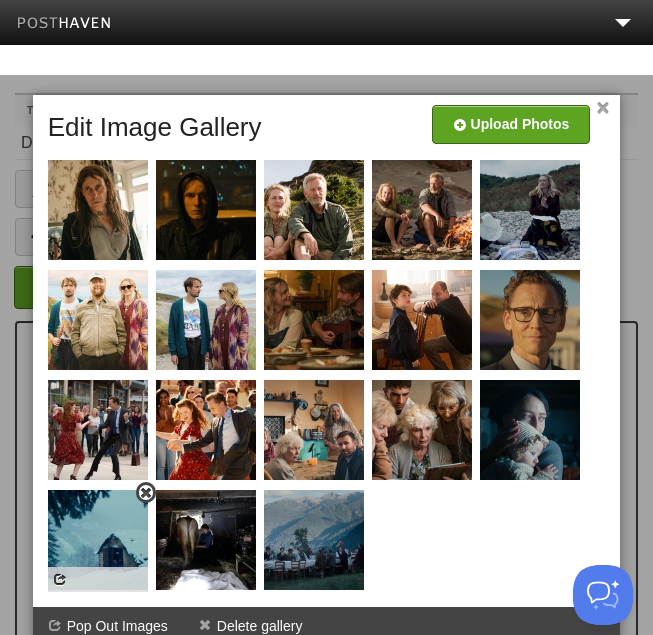 click at bounding box center (146, 493) 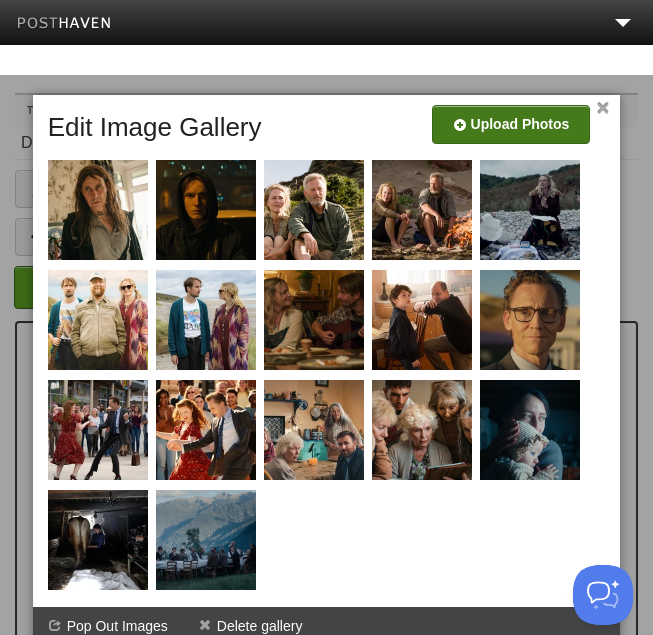 click at bounding box center [-89, 132] 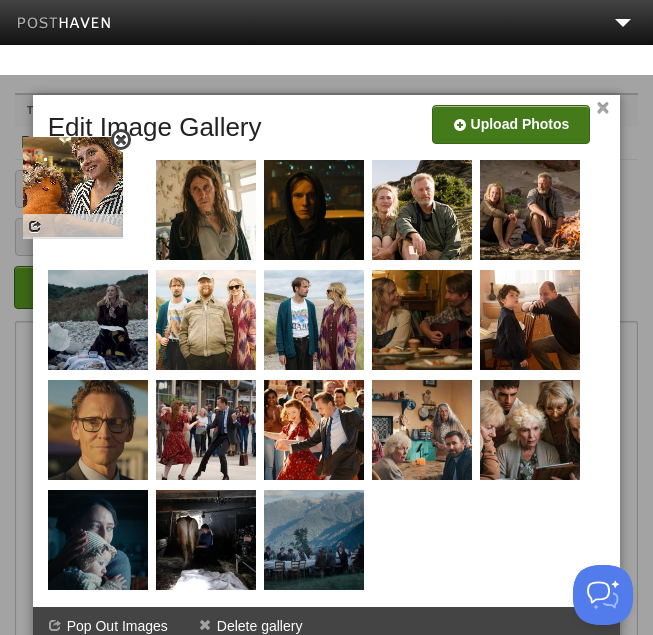 drag, startPoint x: 326, startPoint y: 545, endPoint x: 98, endPoint y: 199, distance: 414.36697 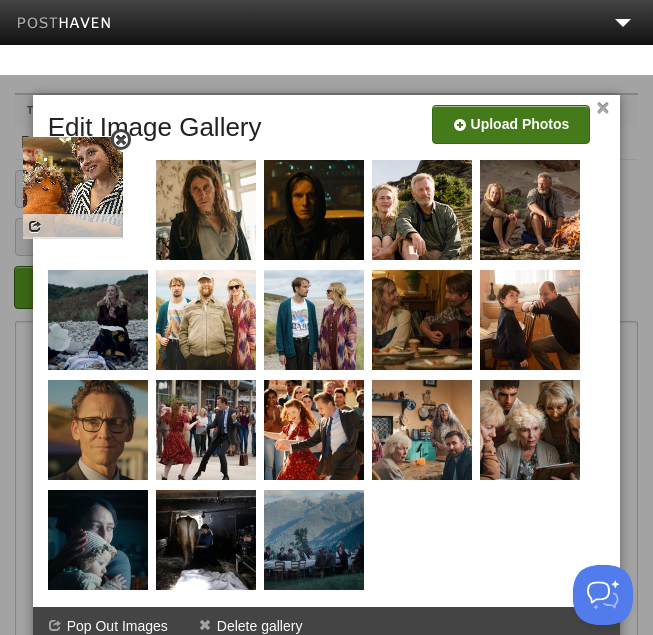 click at bounding box center (73, 187) 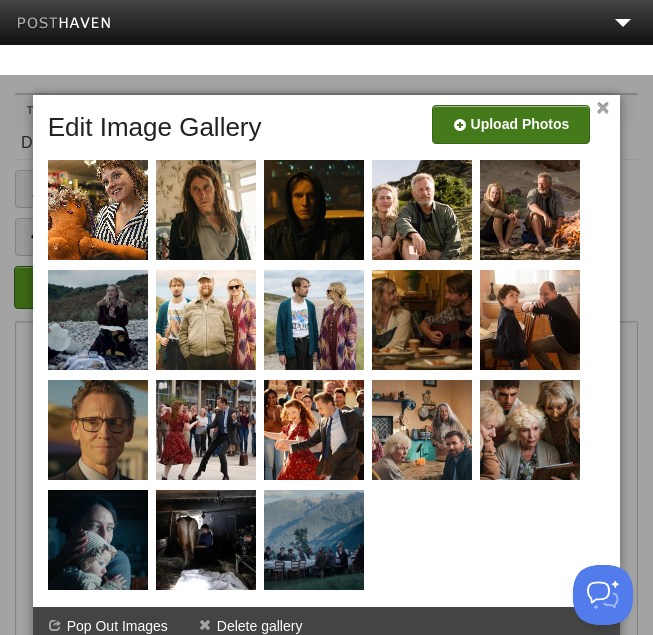 click at bounding box center [-89, 132] 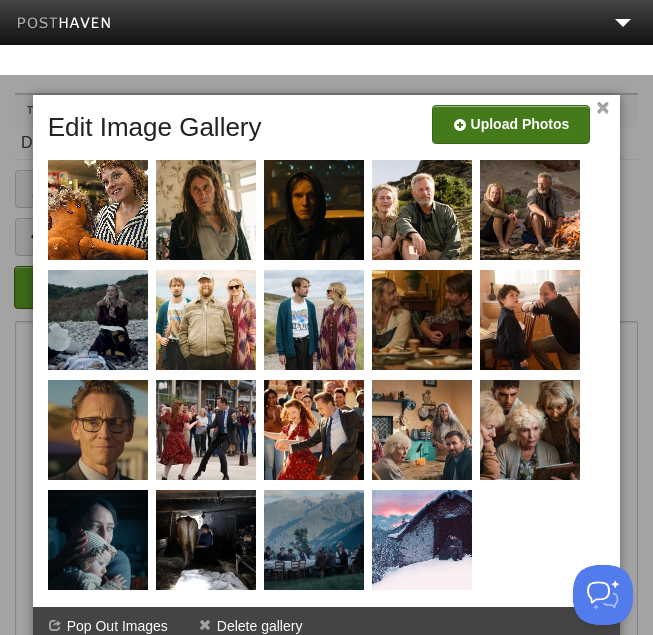 click on "×" at bounding box center (602, 108) 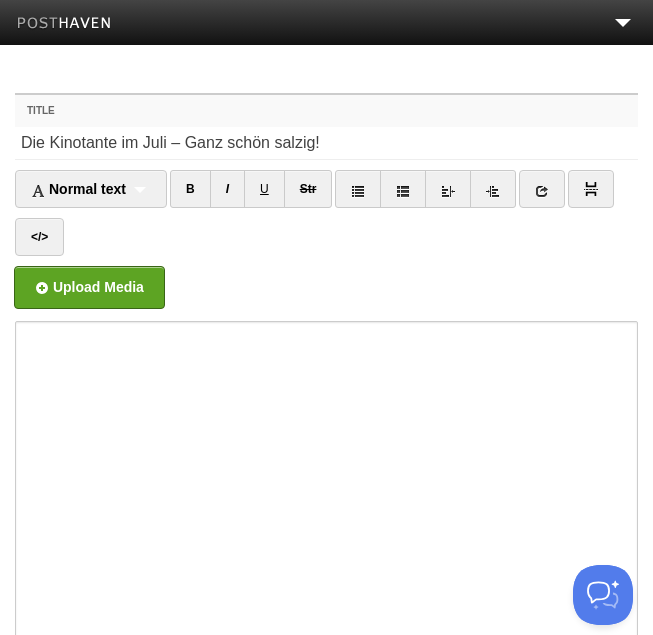 scroll, scrollTop: 453, scrollLeft: 0, axis: vertical 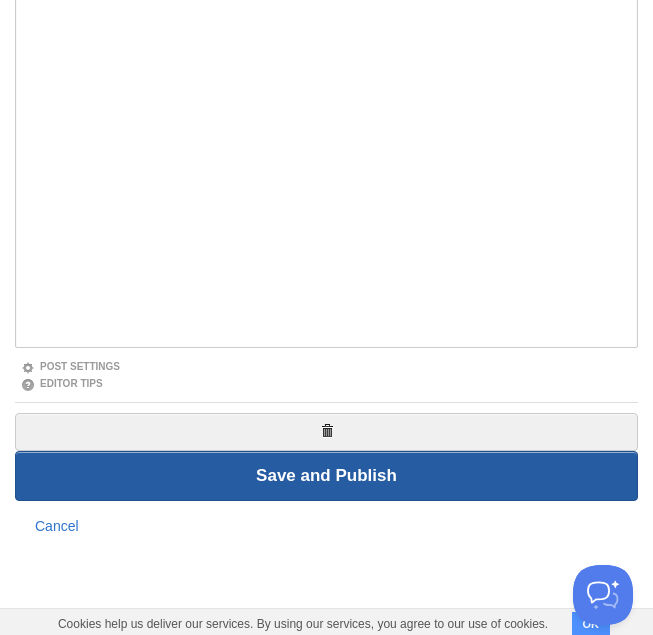 click on "Save and Publish" at bounding box center [326, 476] 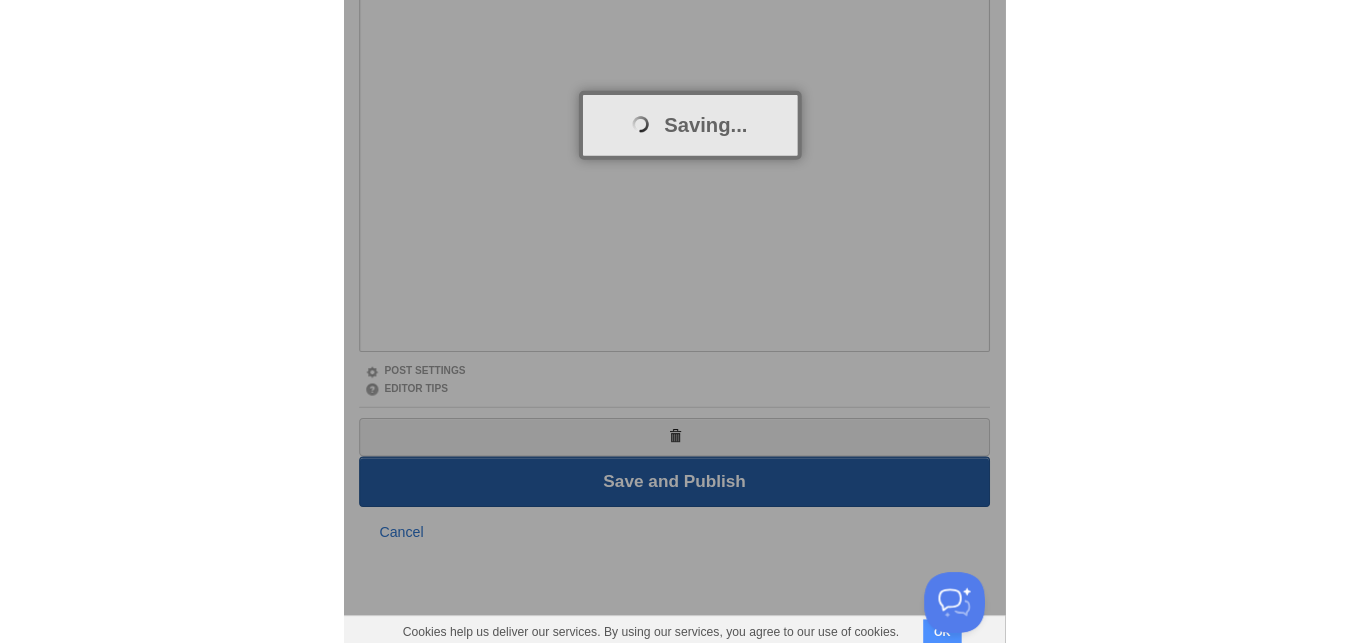 scroll, scrollTop: 75, scrollLeft: 0, axis: vertical 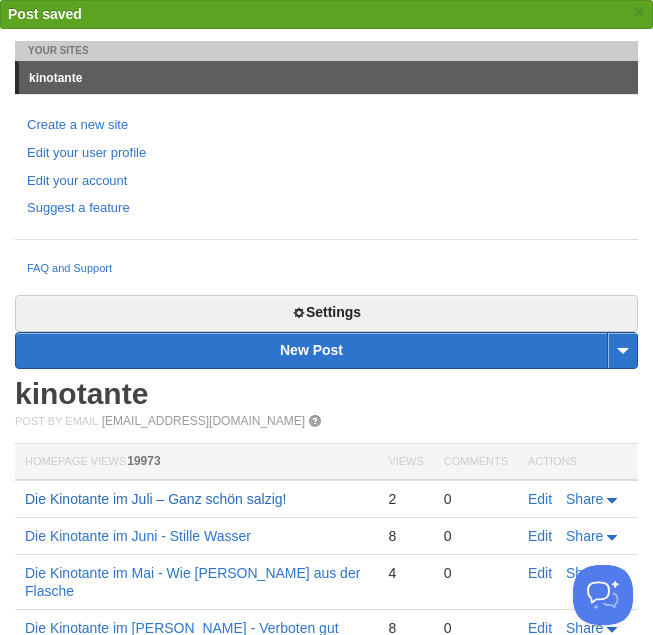 click on "Die Kinotante im Juli – Ganz schön salzig!" at bounding box center [155, 499] 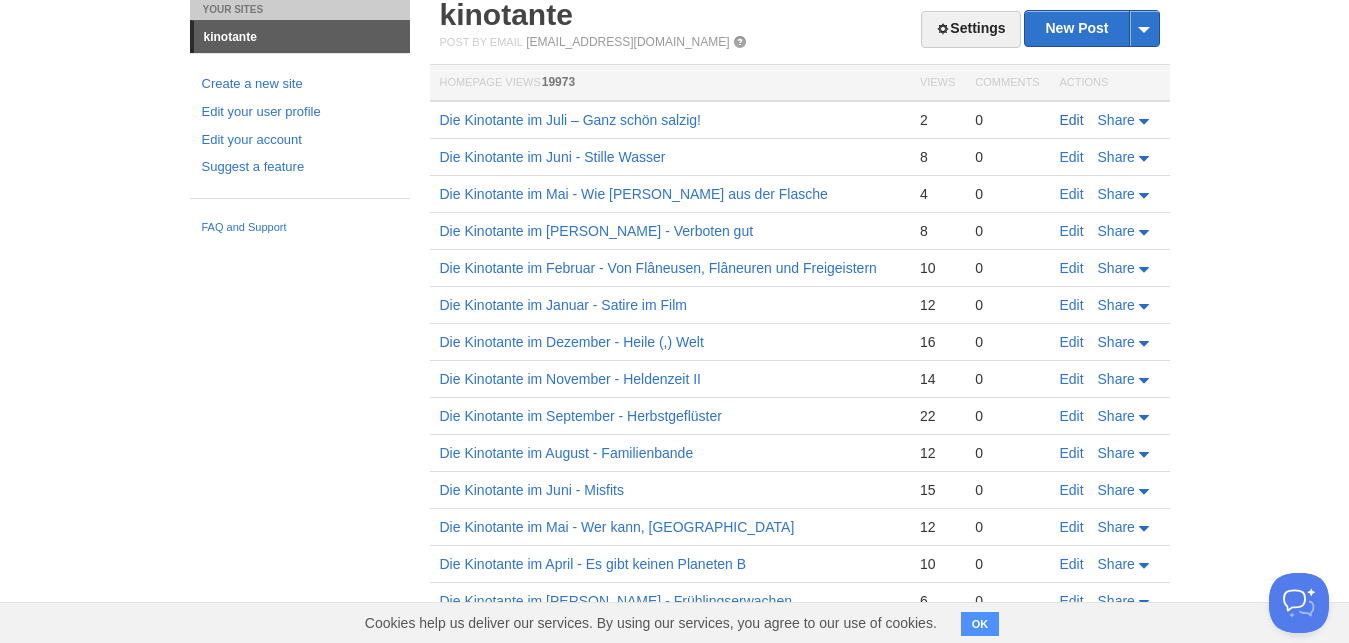 click on "Edit" at bounding box center (1072, 120) 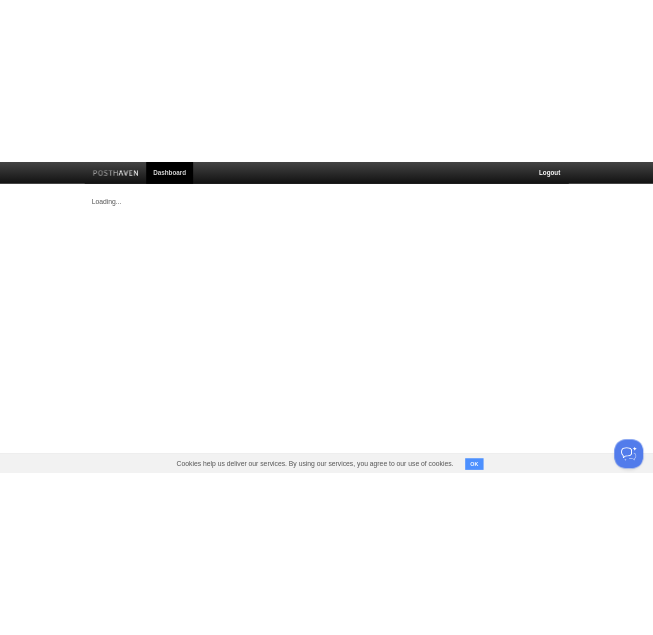 scroll, scrollTop: 0, scrollLeft: 0, axis: both 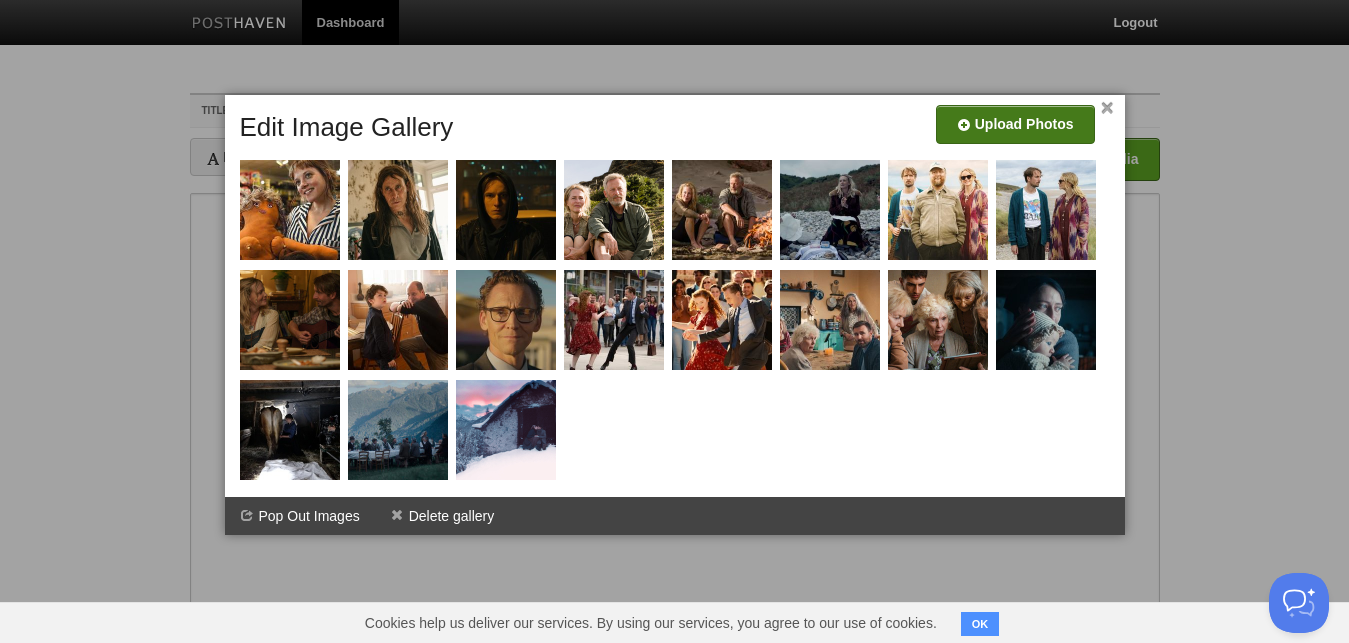 click at bounding box center [415, 132] 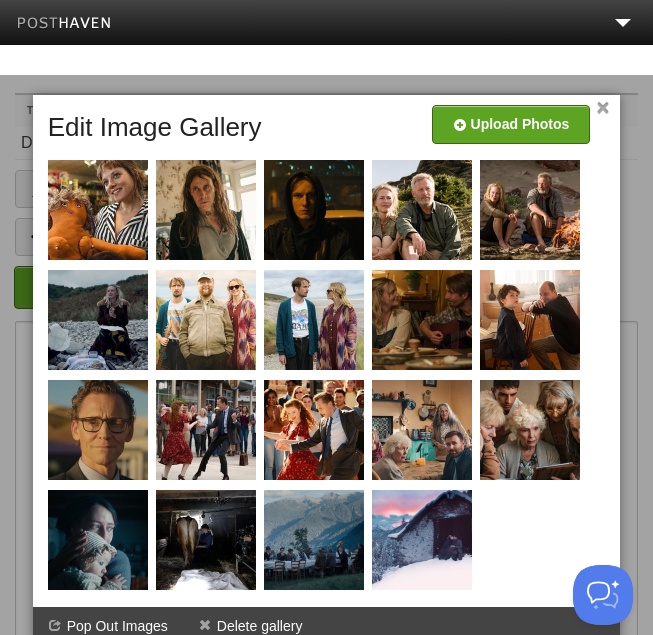click on "×
Upload Photos
Edit Image Gallery
Combine Galleries
Pop Out Images
Delete gallery
Choose images from other galleries to combine with this one...
Combine" at bounding box center [327, 370] 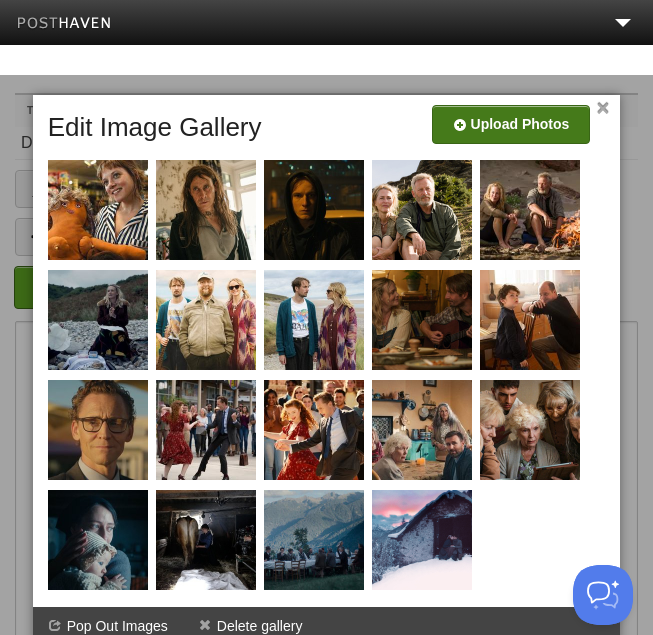 click at bounding box center (-89, 132) 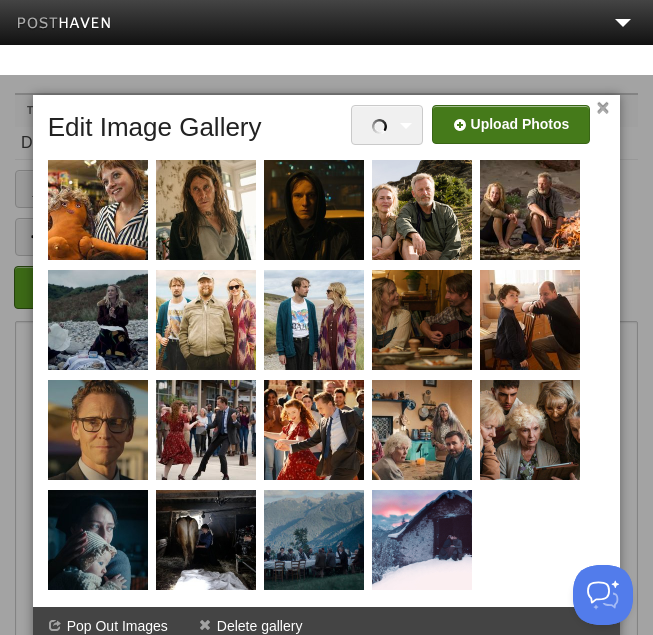 click at bounding box center (-89, 132) 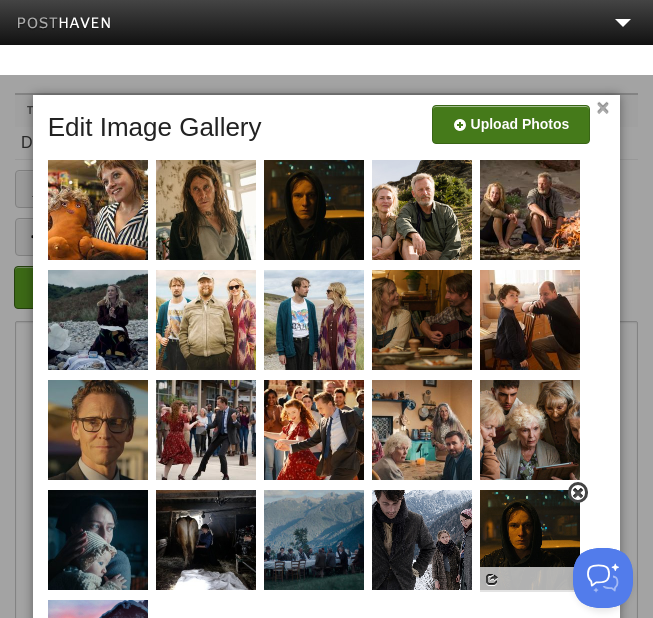 click at bounding box center [578, 493] 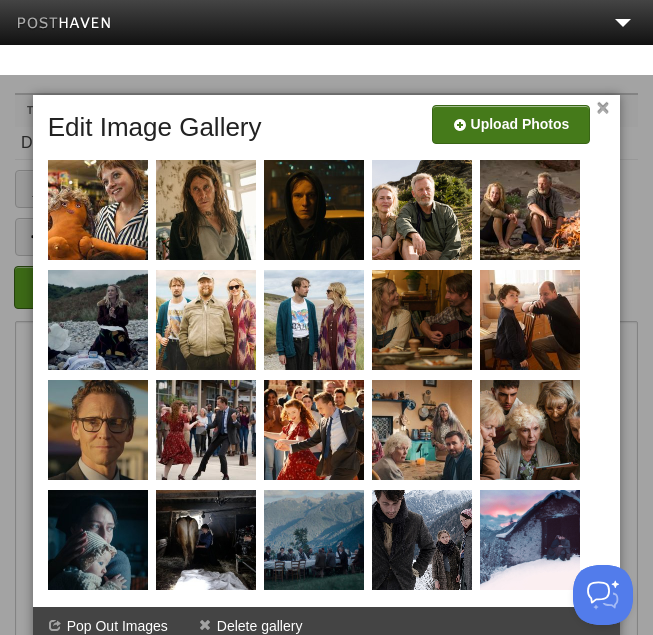 click at bounding box center (-89, 132) 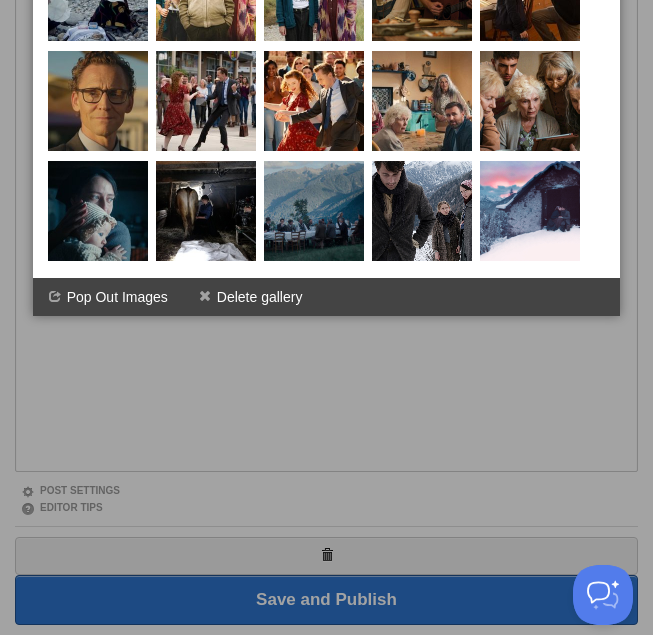 scroll, scrollTop: 308, scrollLeft: 0, axis: vertical 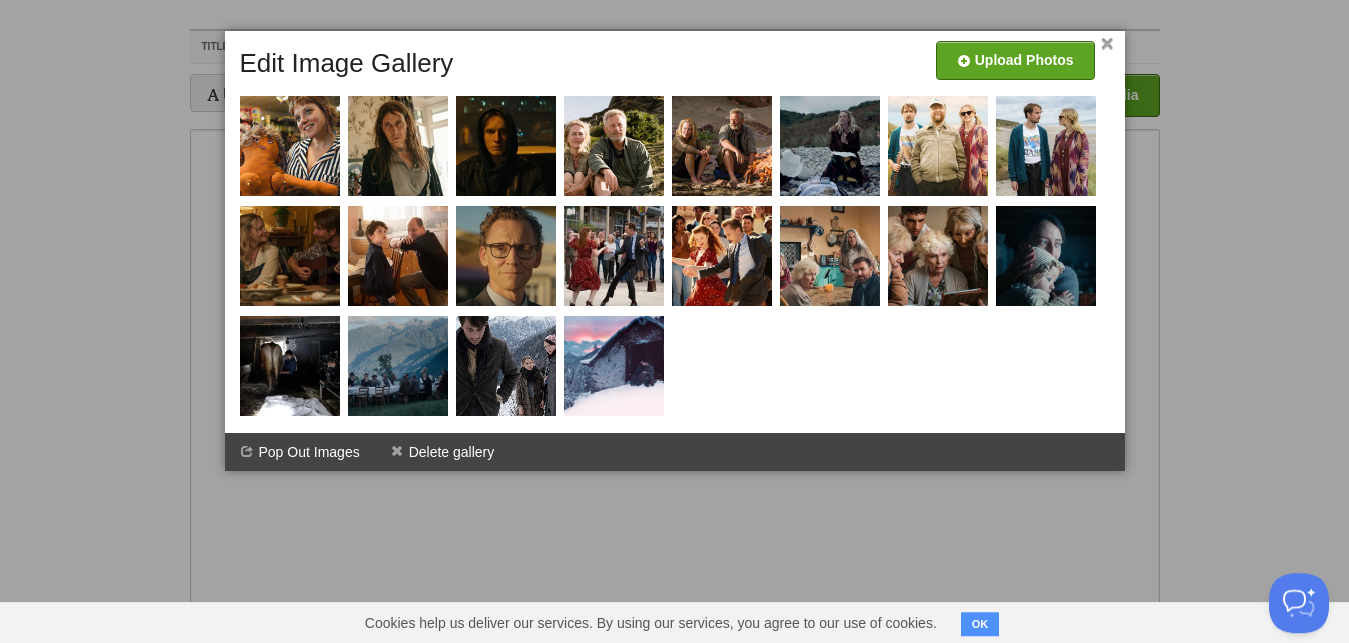 click on "×" at bounding box center [1107, 44] 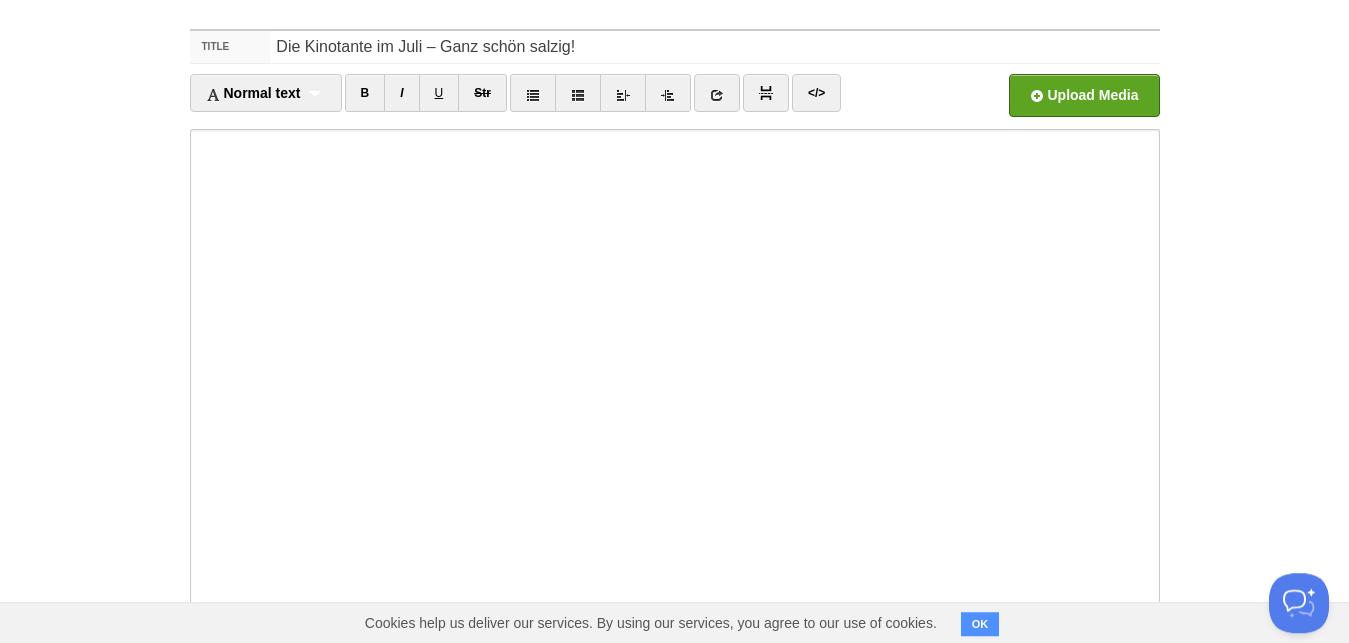 scroll, scrollTop: 0, scrollLeft: 0, axis: both 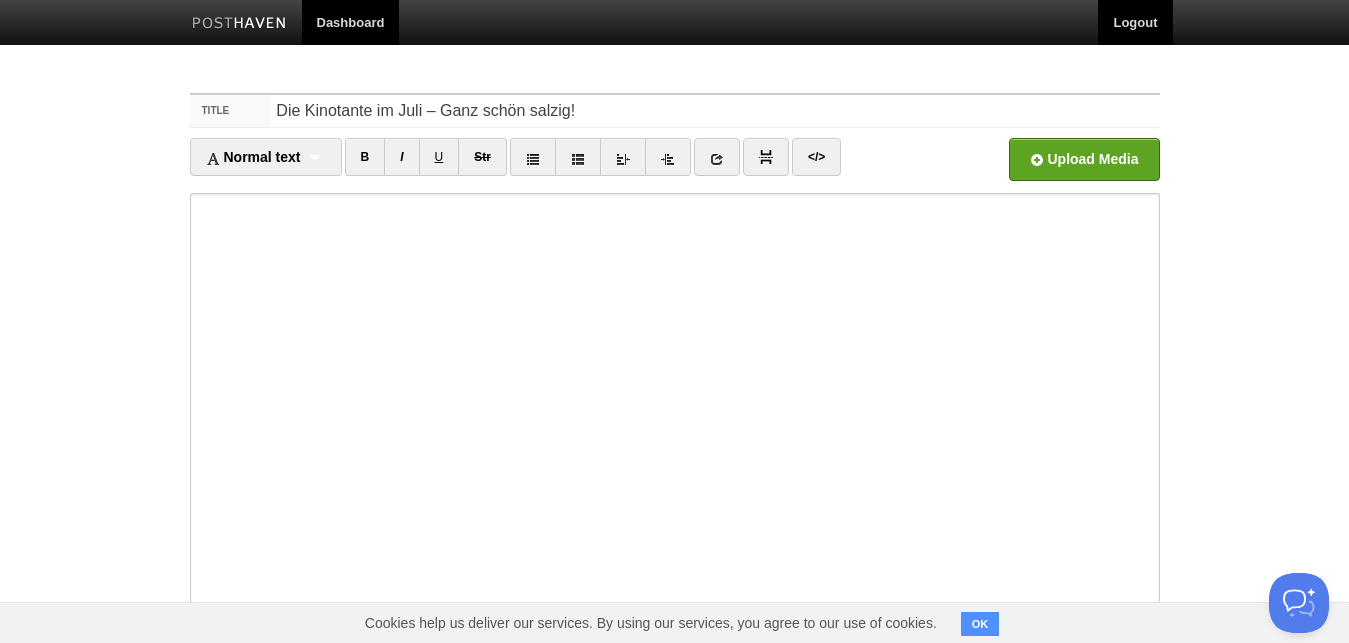 click on "Logout" at bounding box center (1135, 22) 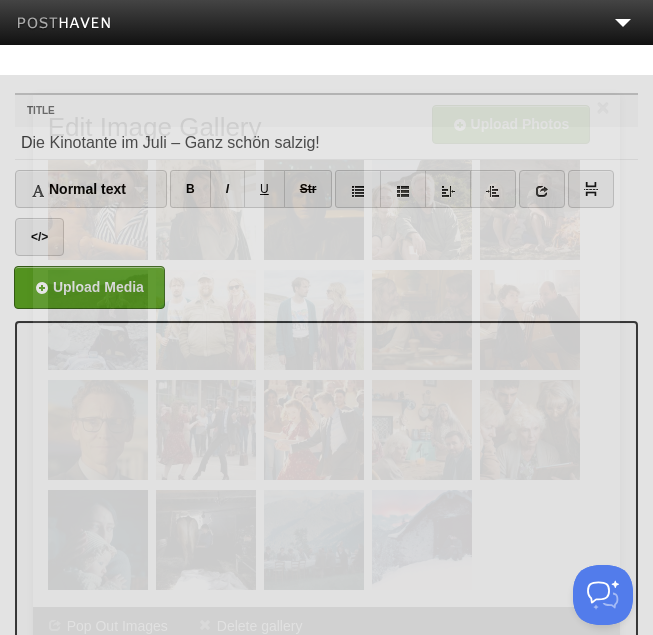 scroll, scrollTop: 0, scrollLeft: 0, axis: both 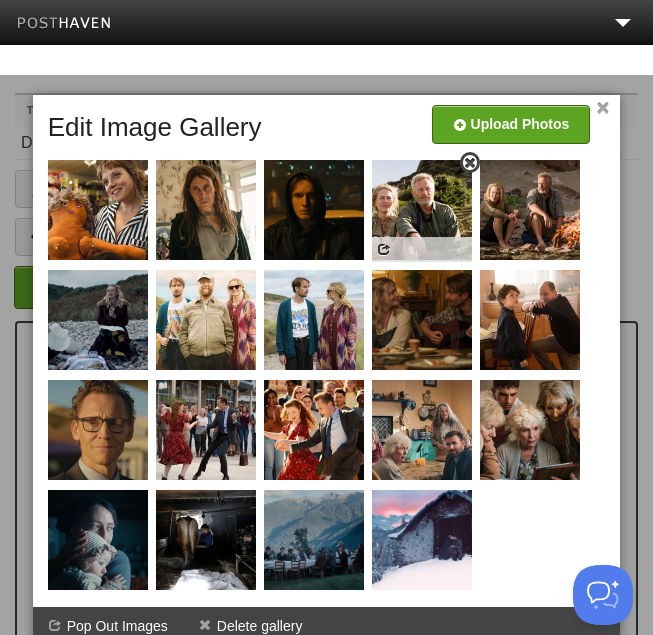 click at bounding box center (470, 163) 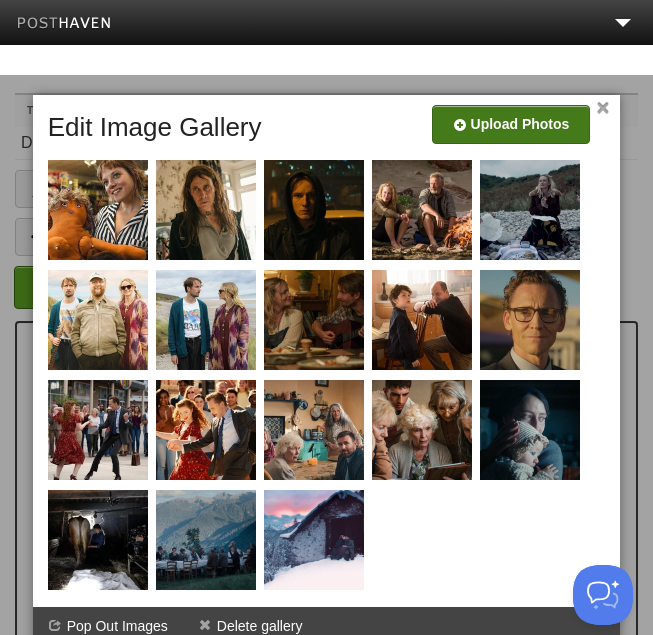click at bounding box center [-89, 132] 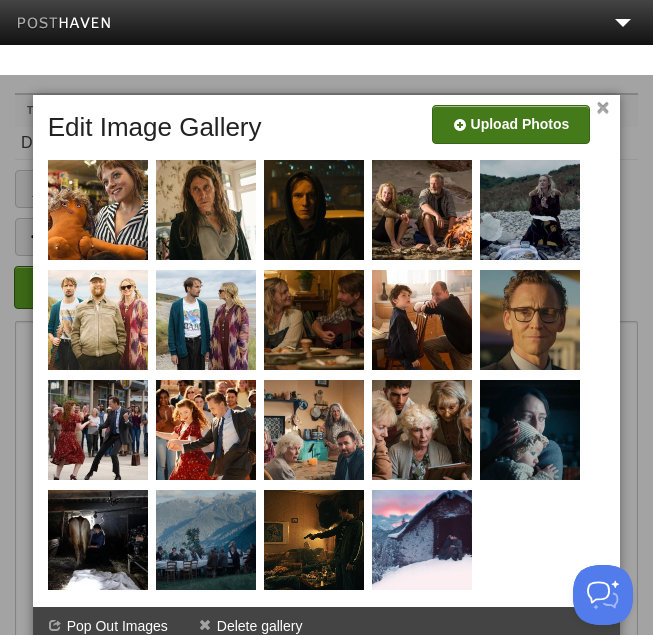 click at bounding box center [-89, 132] 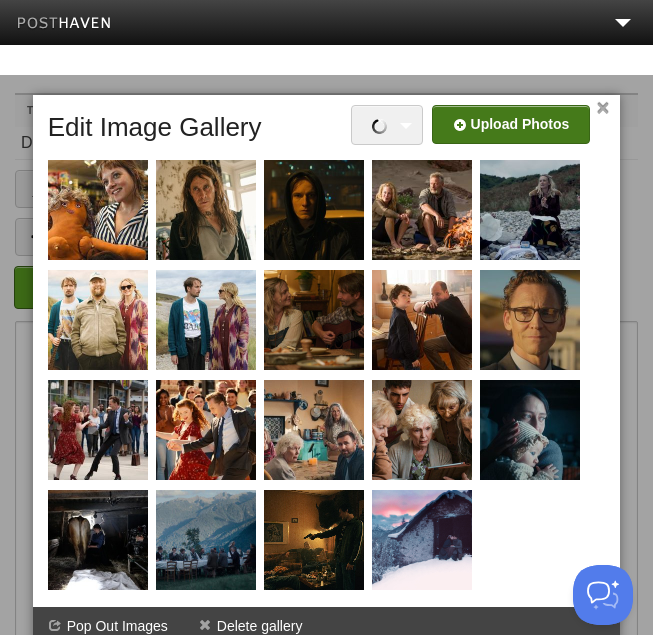 click at bounding box center [-89, 132] 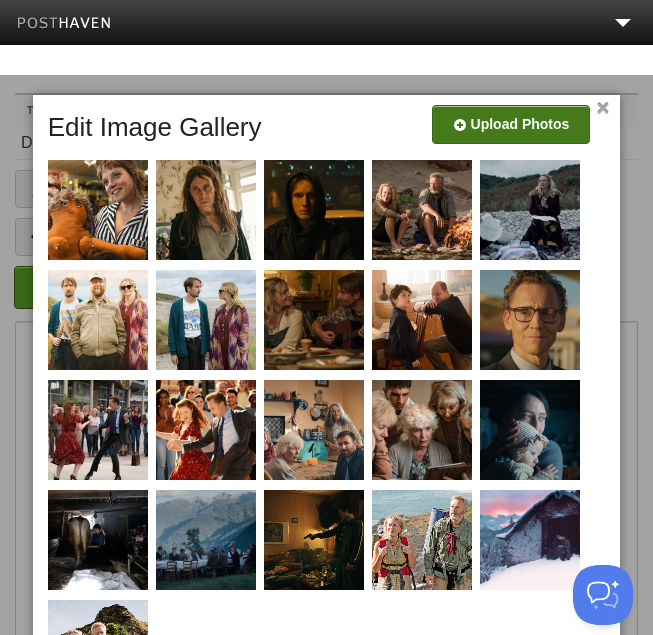 click at bounding box center [-89, 132] 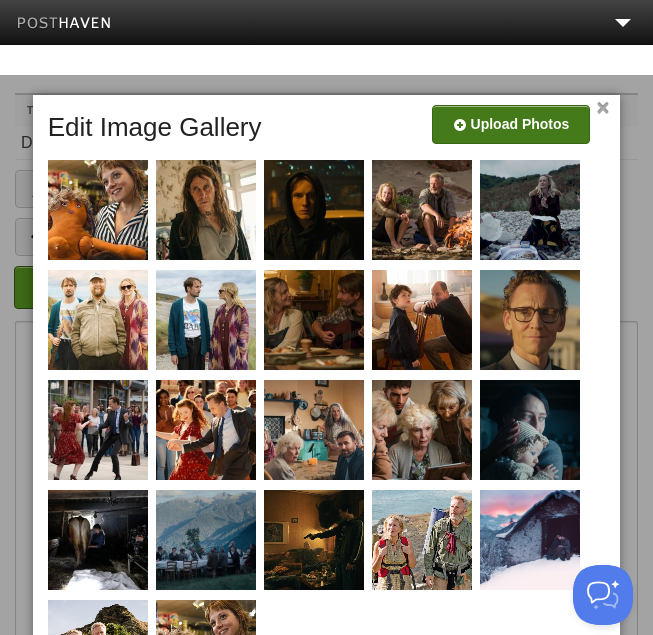 click at bounding box center [-89, 132] 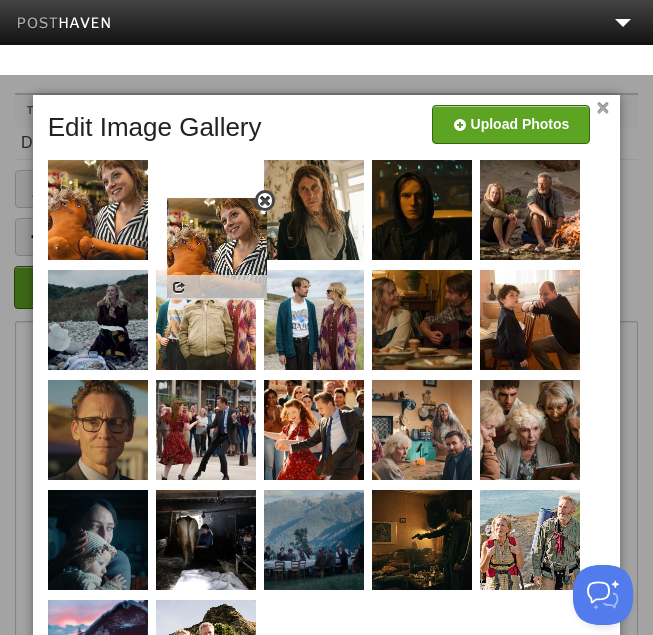 drag, startPoint x: 181, startPoint y: 612, endPoint x: 192, endPoint y: 206, distance: 406.149 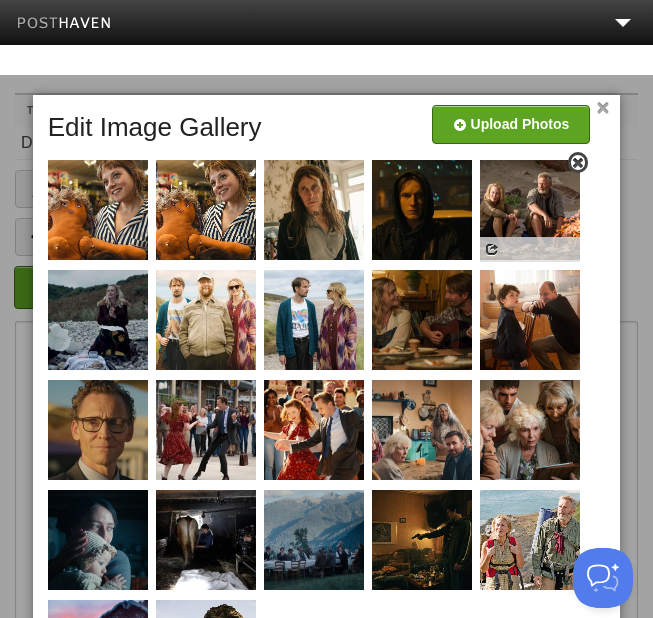 drag, startPoint x: 525, startPoint y: 532, endPoint x: 516, endPoint y: 202, distance: 330.1227 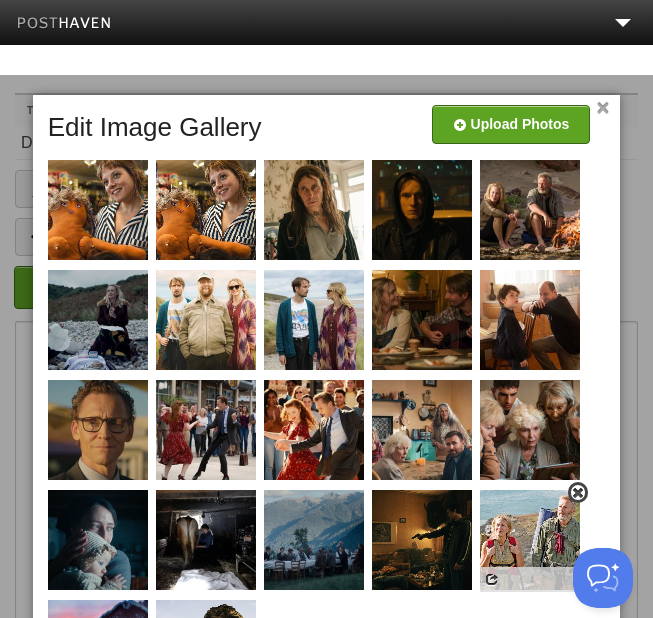 click at bounding box center [530, 540] 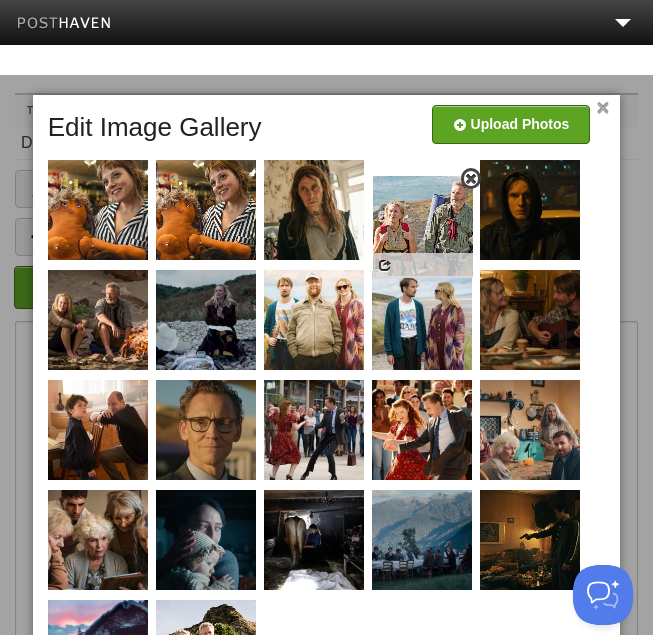 drag, startPoint x: 510, startPoint y: 518, endPoint x: 403, endPoint y: 204, distance: 331.73032 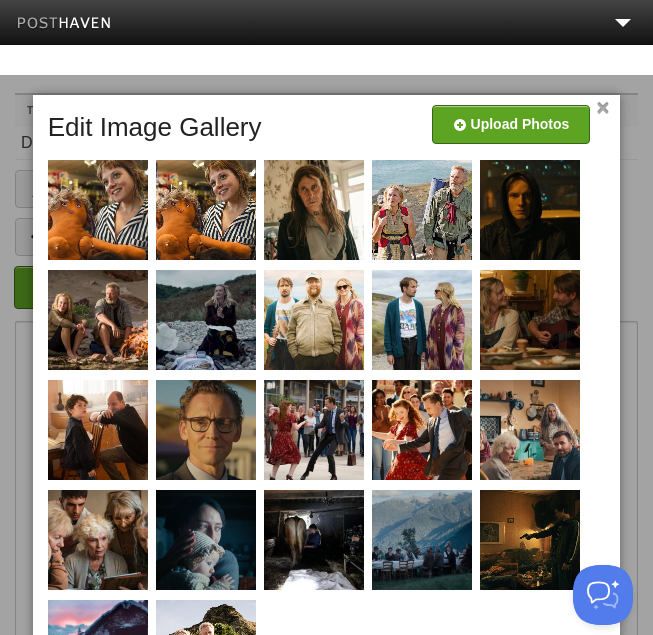 scroll, scrollTop: 120, scrollLeft: 0, axis: vertical 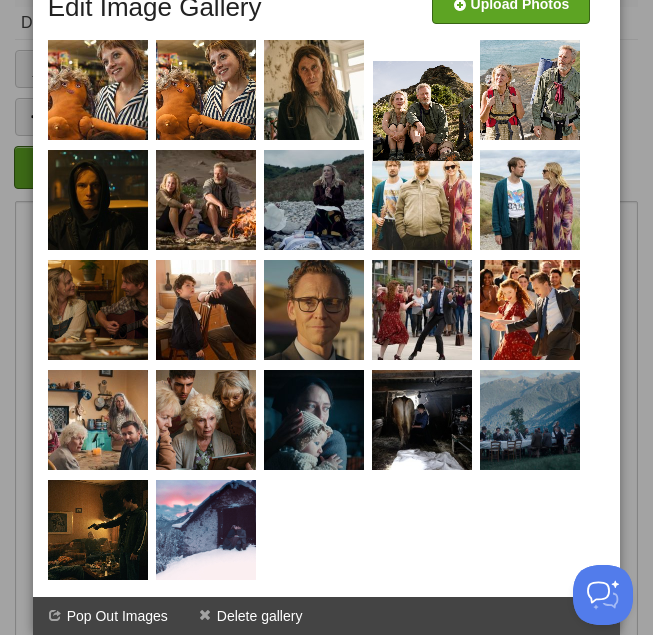drag, startPoint x: 193, startPoint y: 619, endPoint x: 443, endPoint y: 29, distance: 640.78076 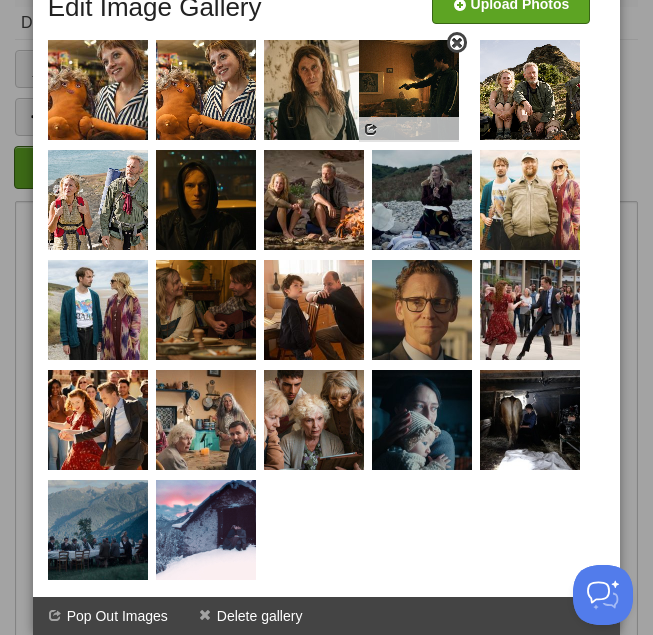 drag, startPoint x: 90, startPoint y: 552, endPoint x: 401, endPoint y: 112, distance: 538.81445 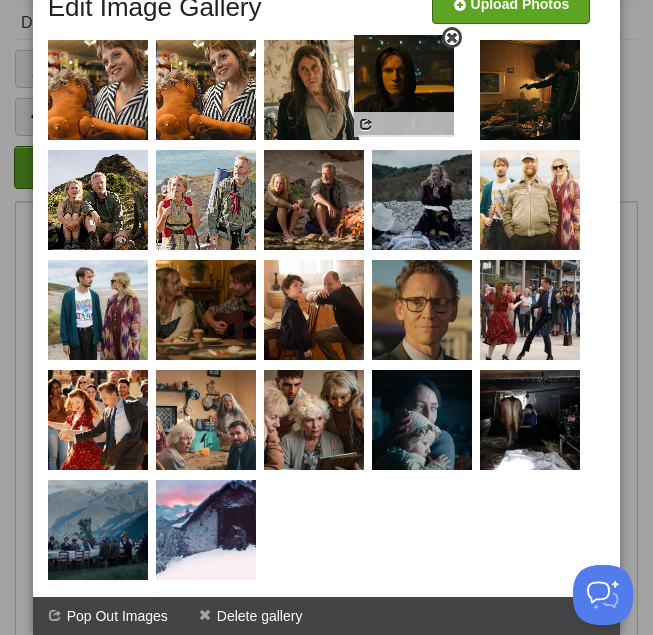 drag, startPoint x: 225, startPoint y: 202, endPoint x: 427, endPoint y: 92, distance: 230.0087 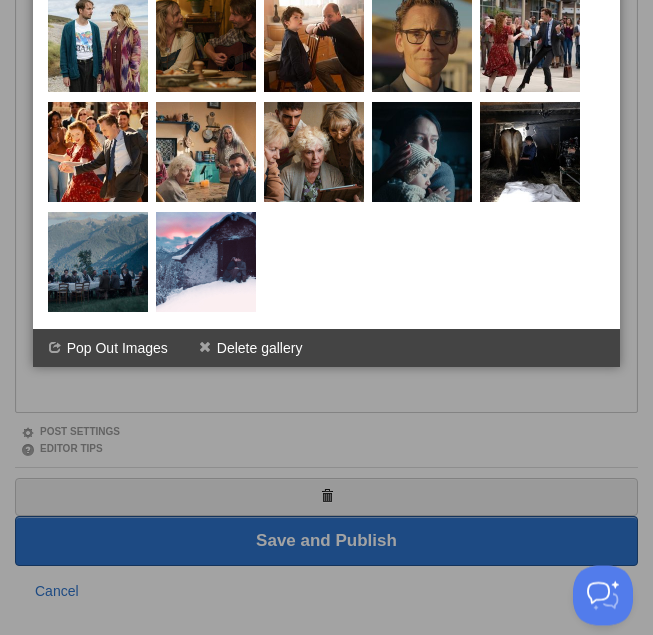 scroll, scrollTop: 400, scrollLeft: 0, axis: vertical 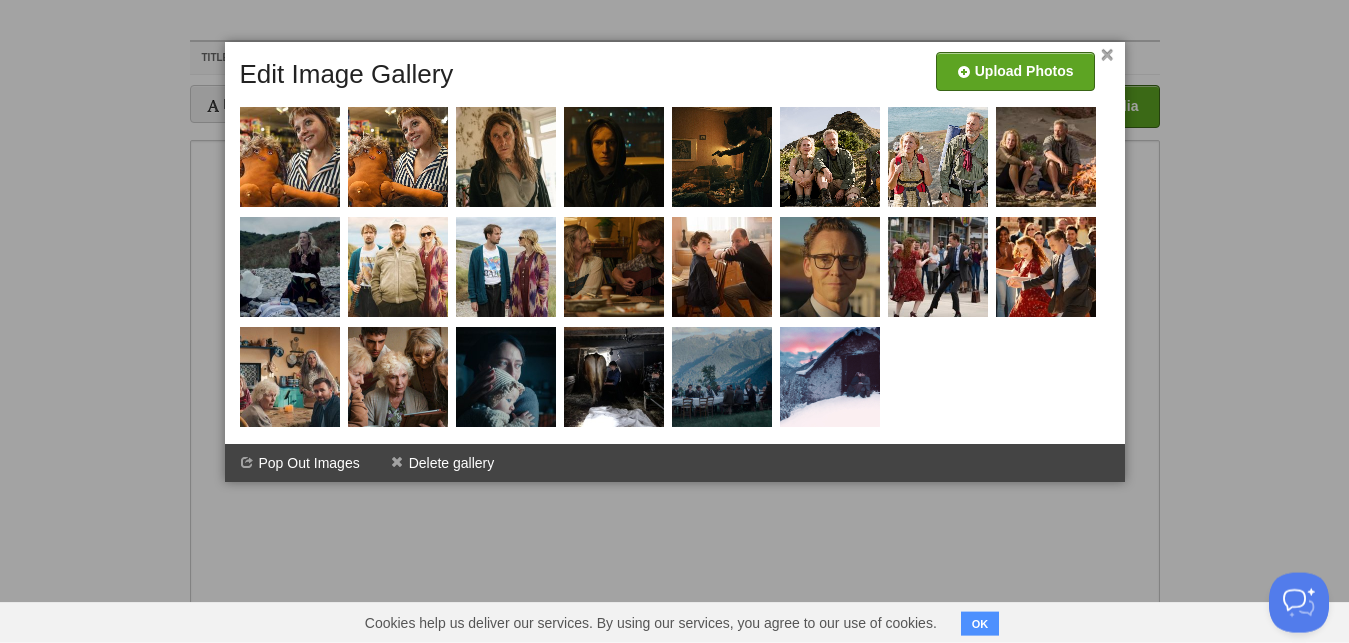 click on "×" at bounding box center (1107, 55) 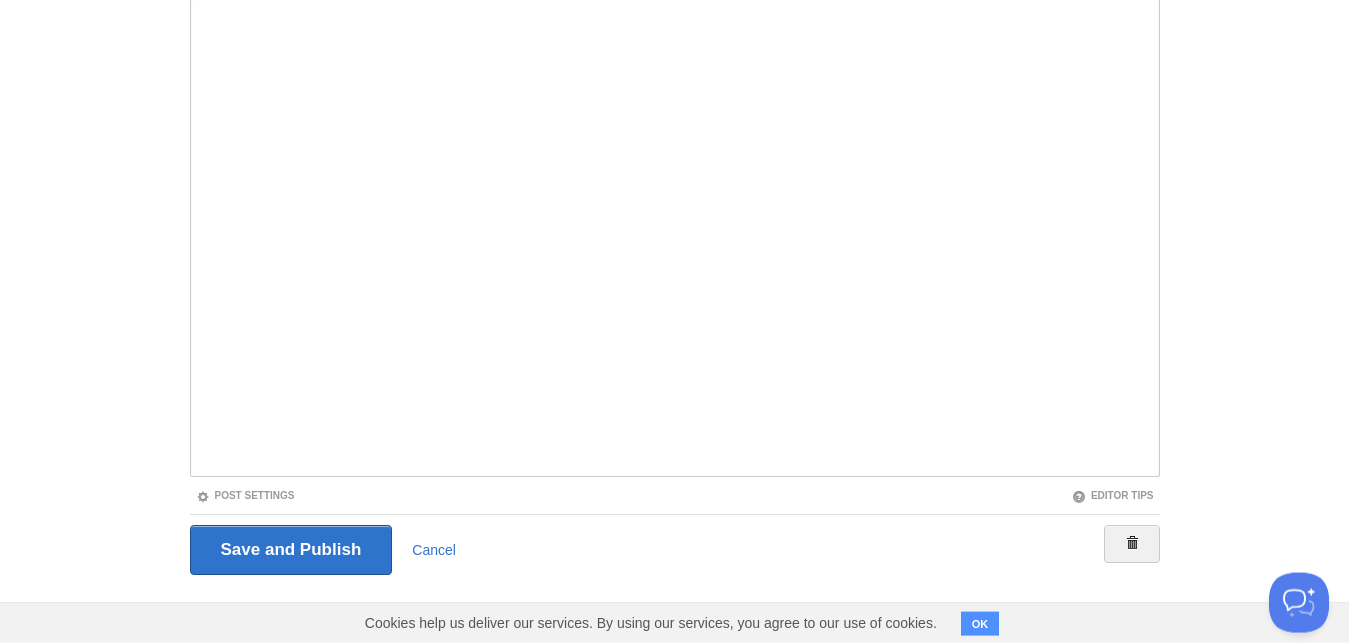 scroll, scrollTop: 199, scrollLeft: 0, axis: vertical 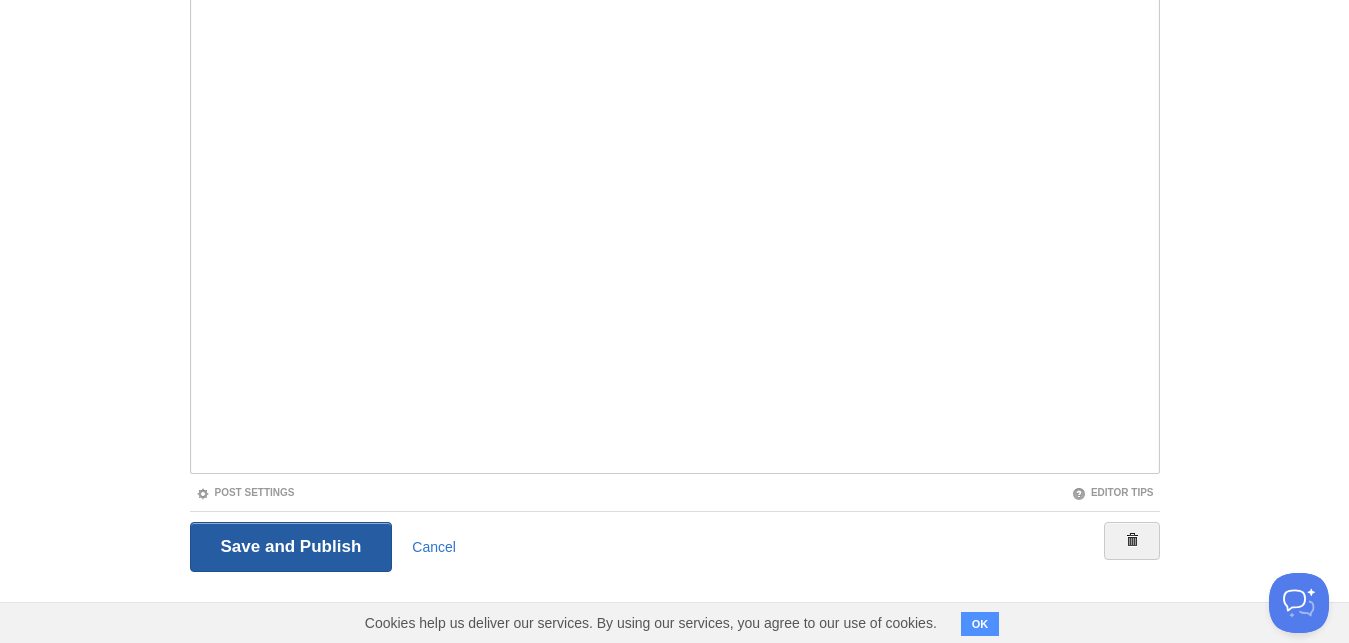 click on "Save and Publish" at bounding box center (291, 547) 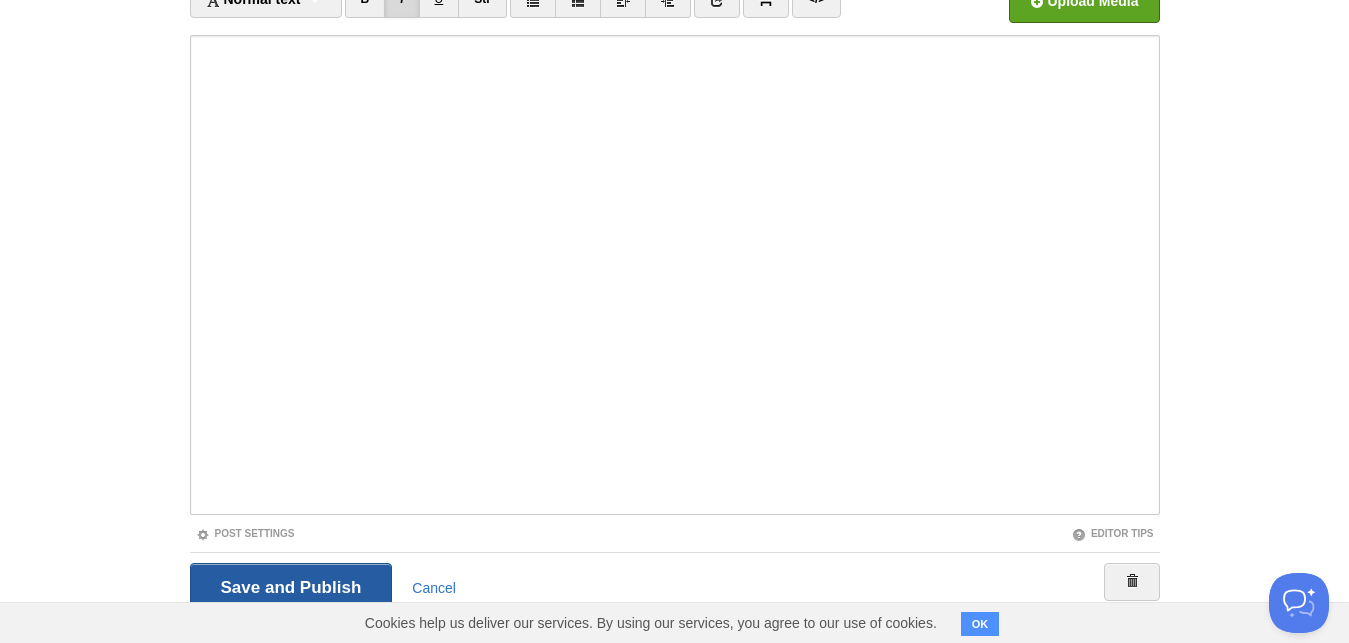 scroll, scrollTop: 75, scrollLeft: 0, axis: vertical 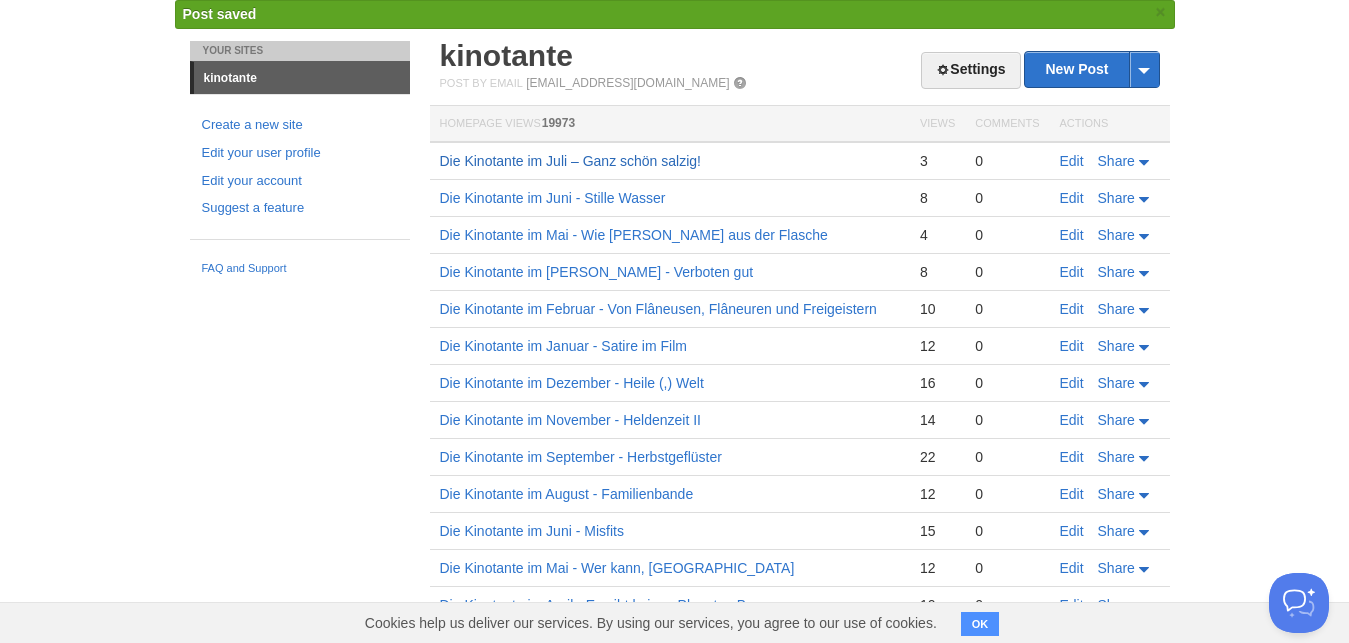 click on "Die Kinotante im Juli – Ganz schön salzig!" at bounding box center (570, 161) 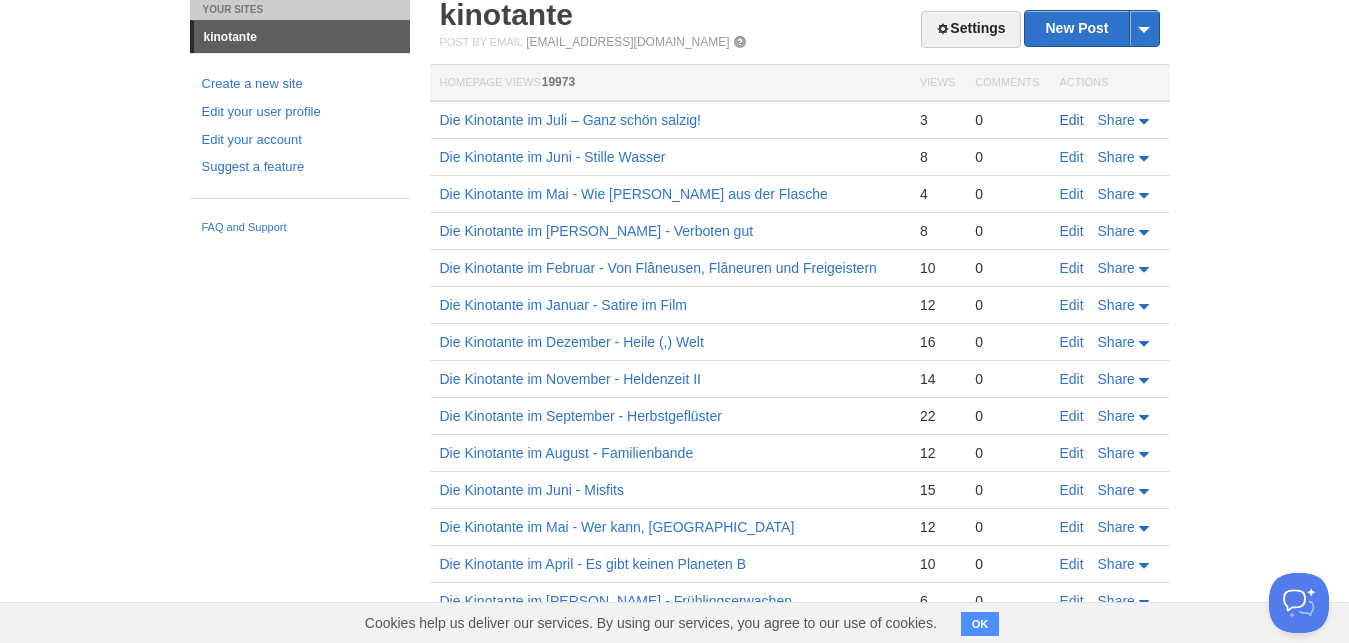 click on "Edit" at bounding box center (1072, 120) 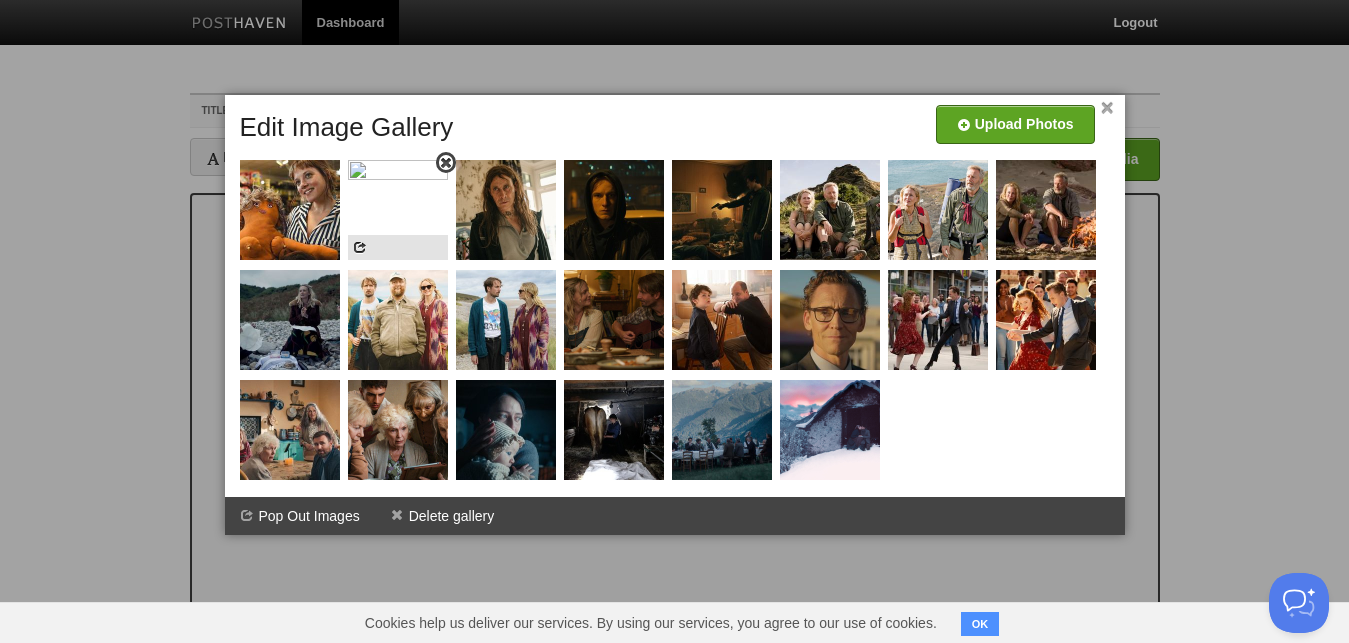 click at bounding box center [446, 163] 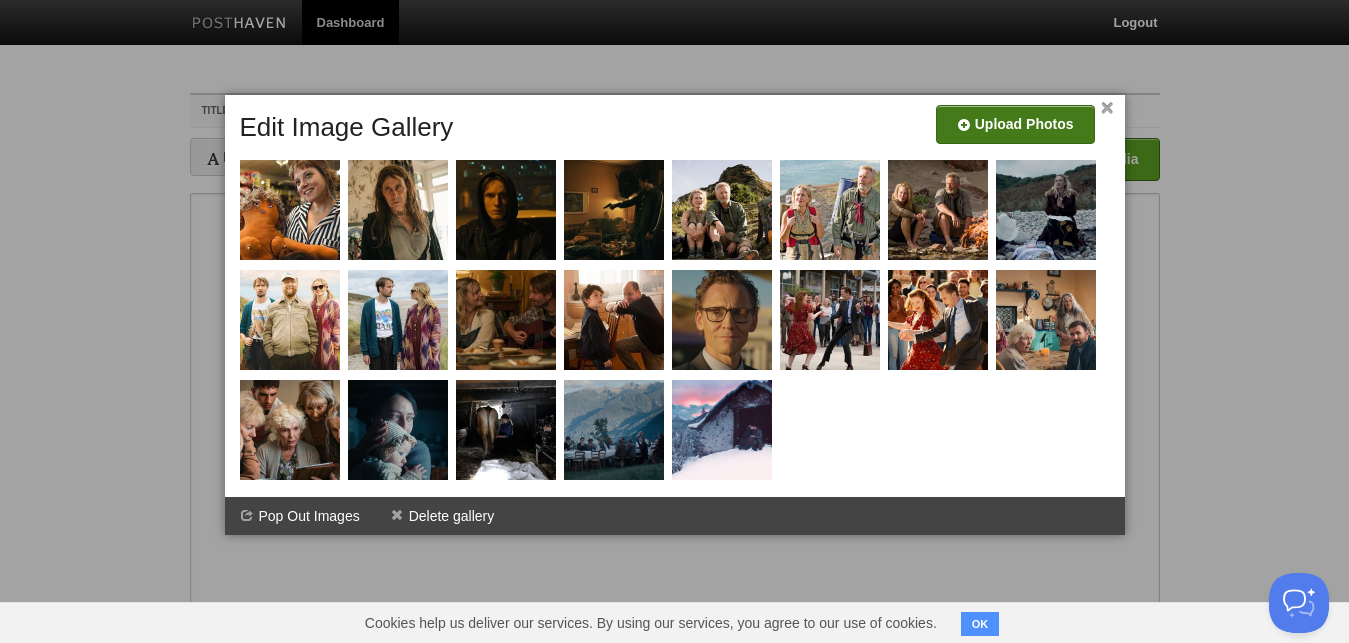 click at bounding box center [415, 132] 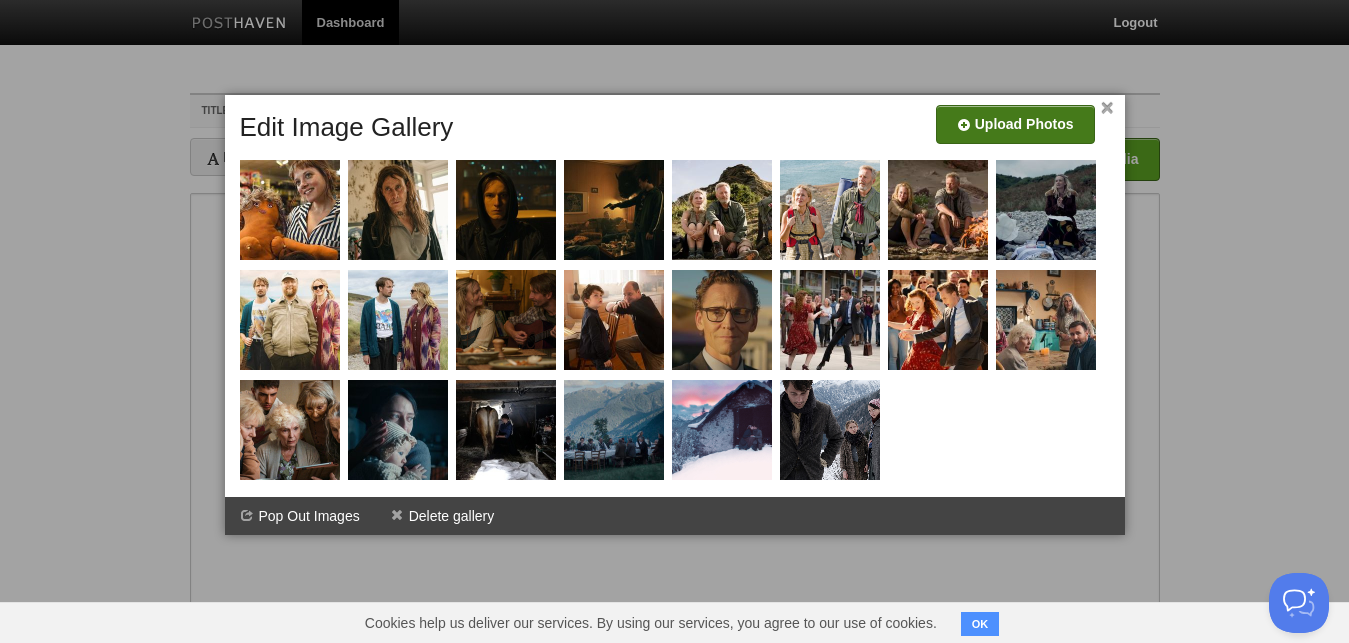 click on "×" at bounding box center (1107, 108) 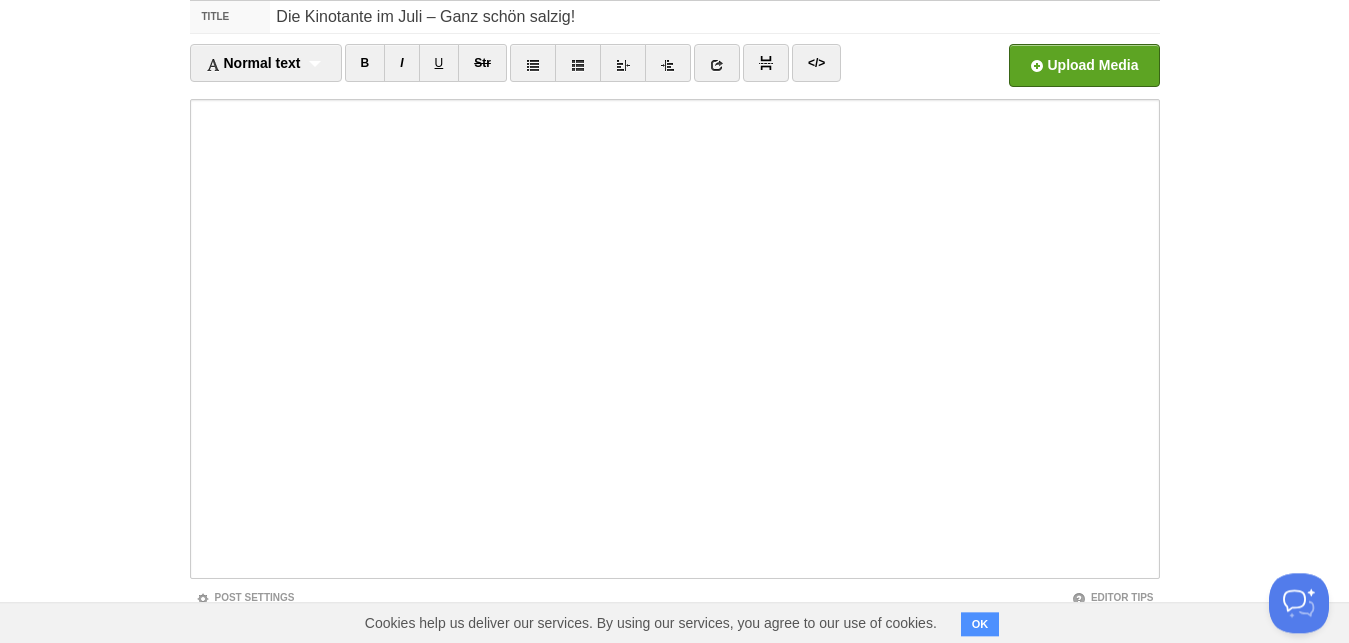 scroll, scrollTop: 199, scrollLeft: 0, axis: vertical 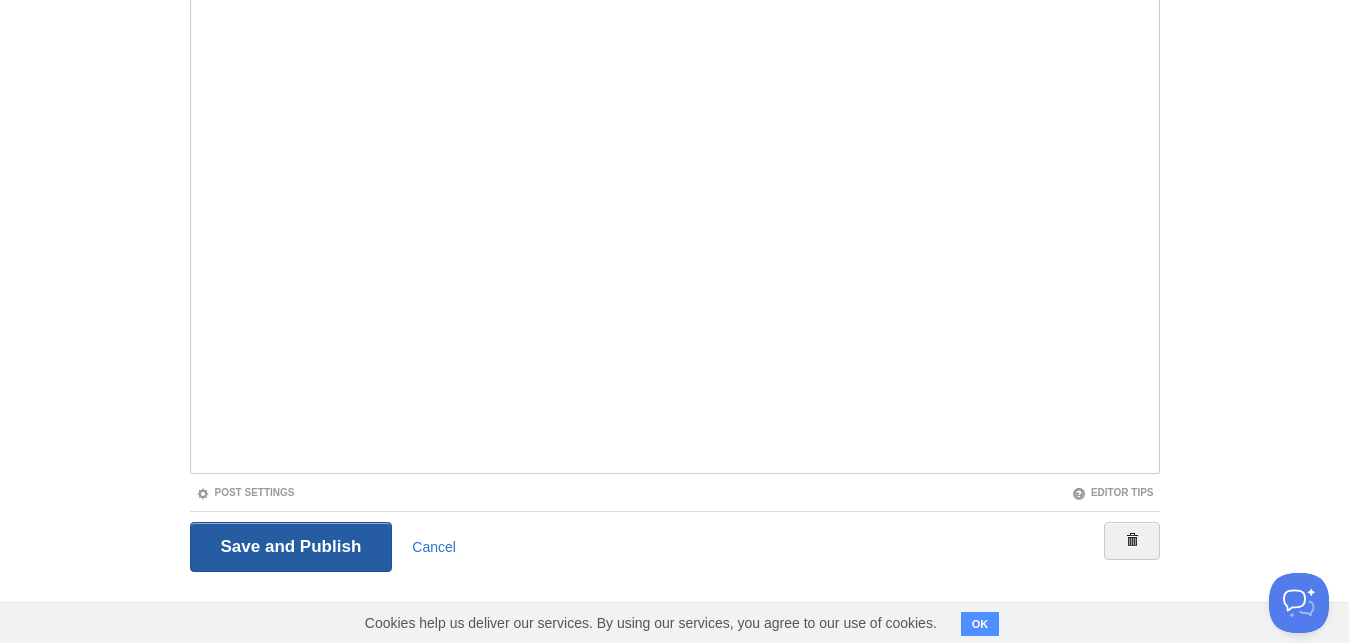 click on "Save and Publish" at bounding box center (291, 547) 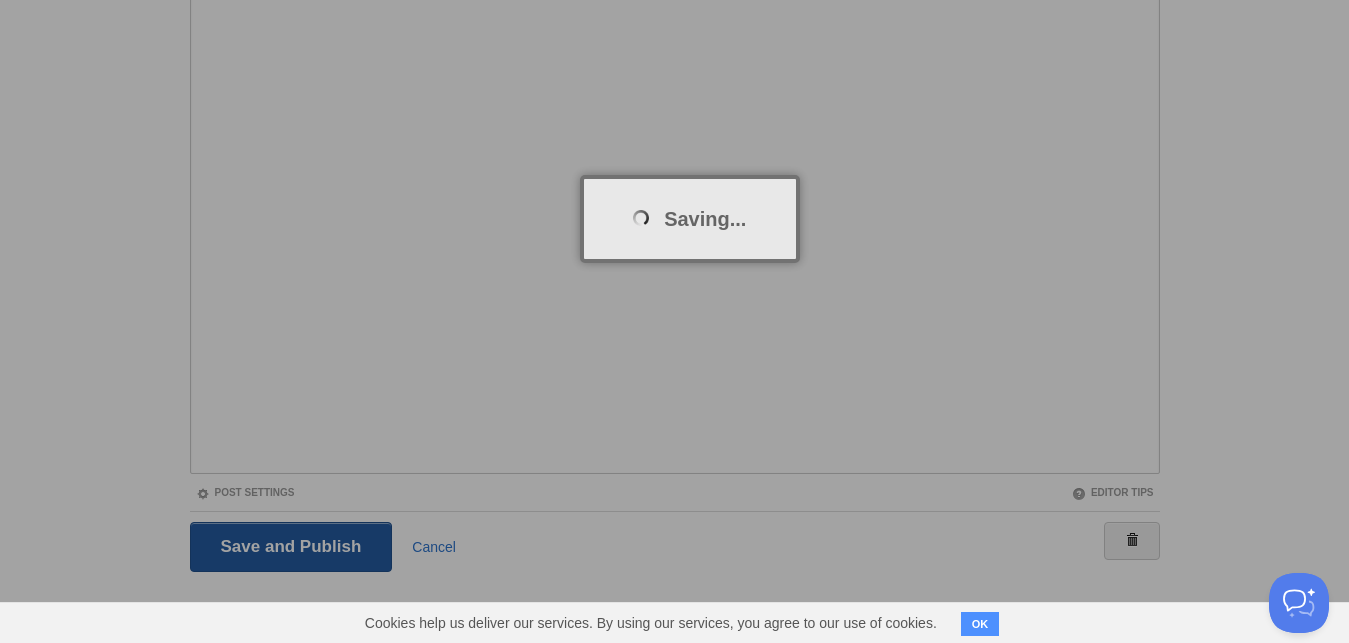 scroll, scrollTop: 75, scrollLeft: 0, axis: vertical 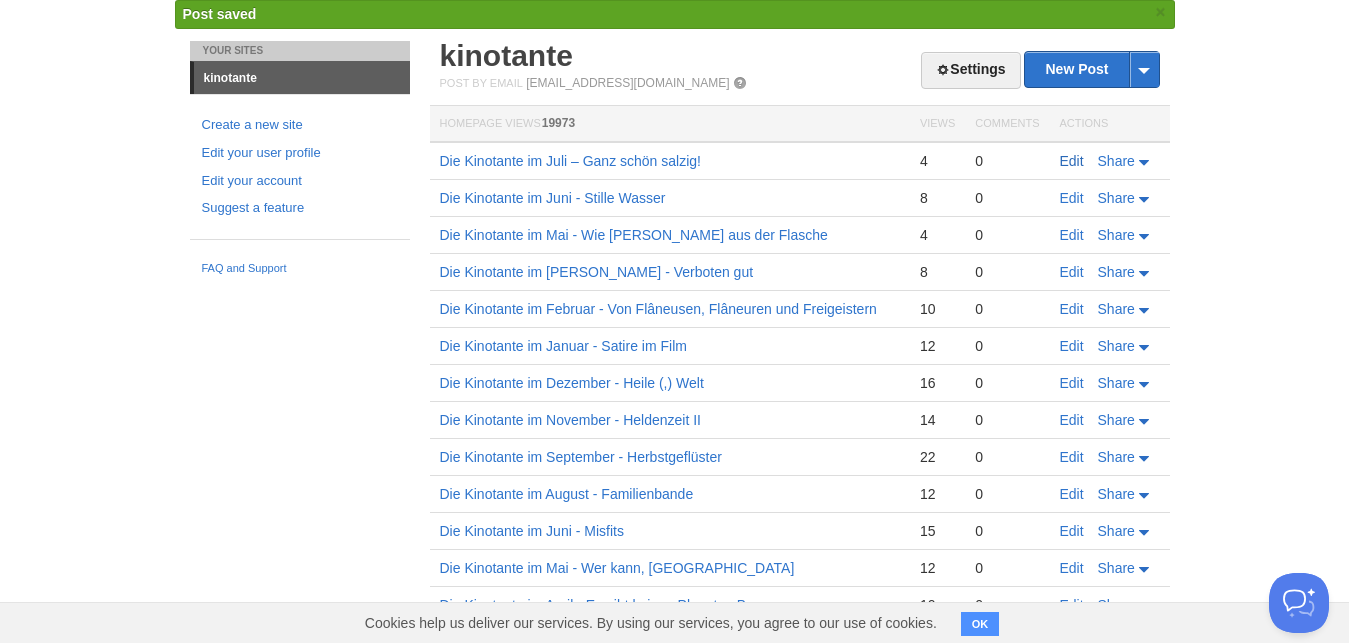 click on "Edit" at bounding box center [1072, 161] 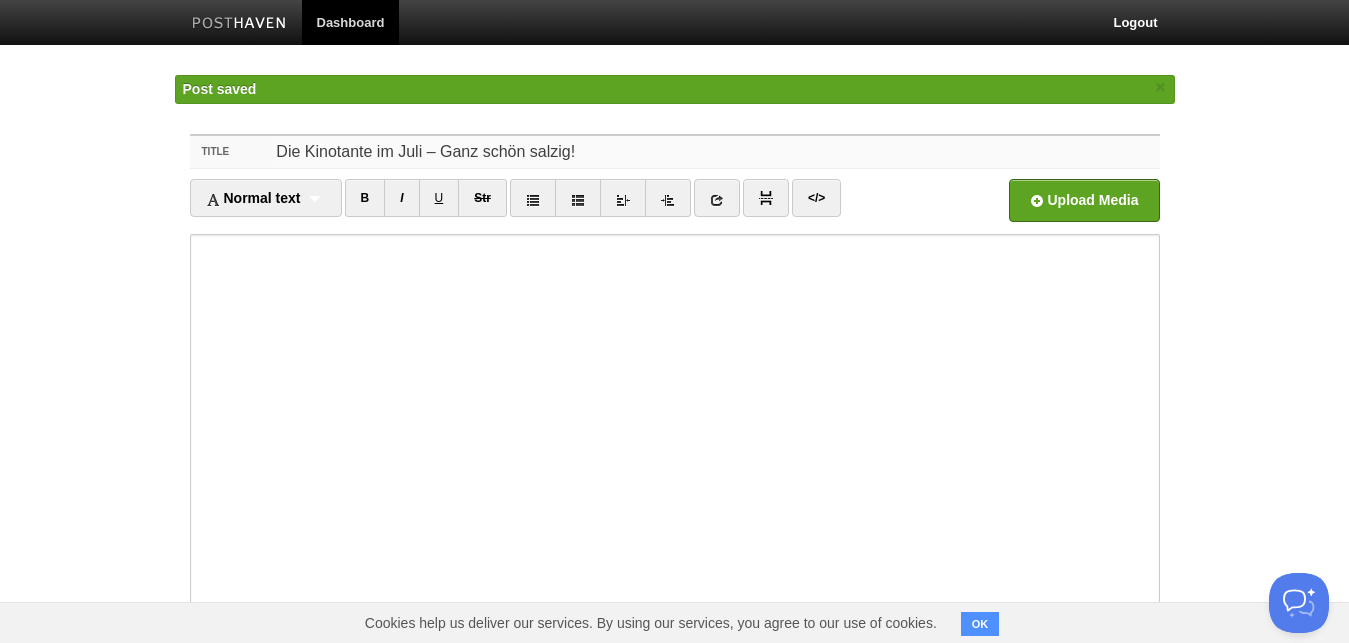 click on "Die Kinotante im Juli – Ganz schön salzig!" at bounding box center [714, 152] 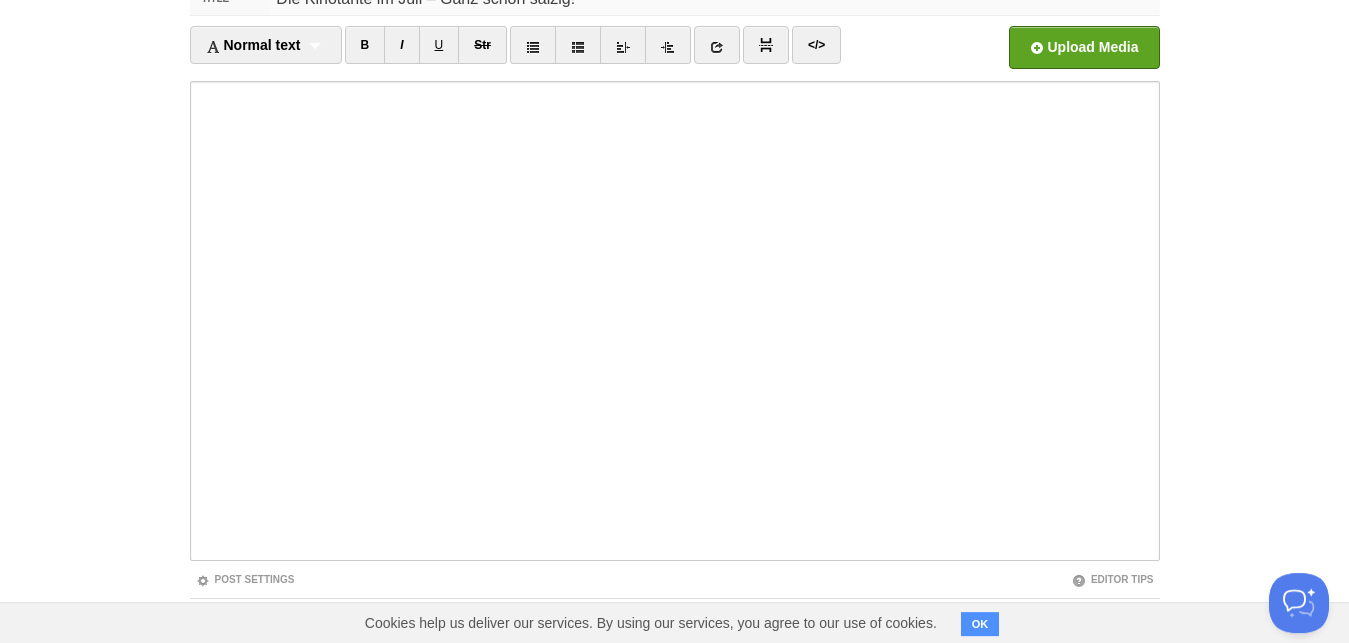 scroll, scrollTop: 199, scrollLeft: 0, axis: vertical 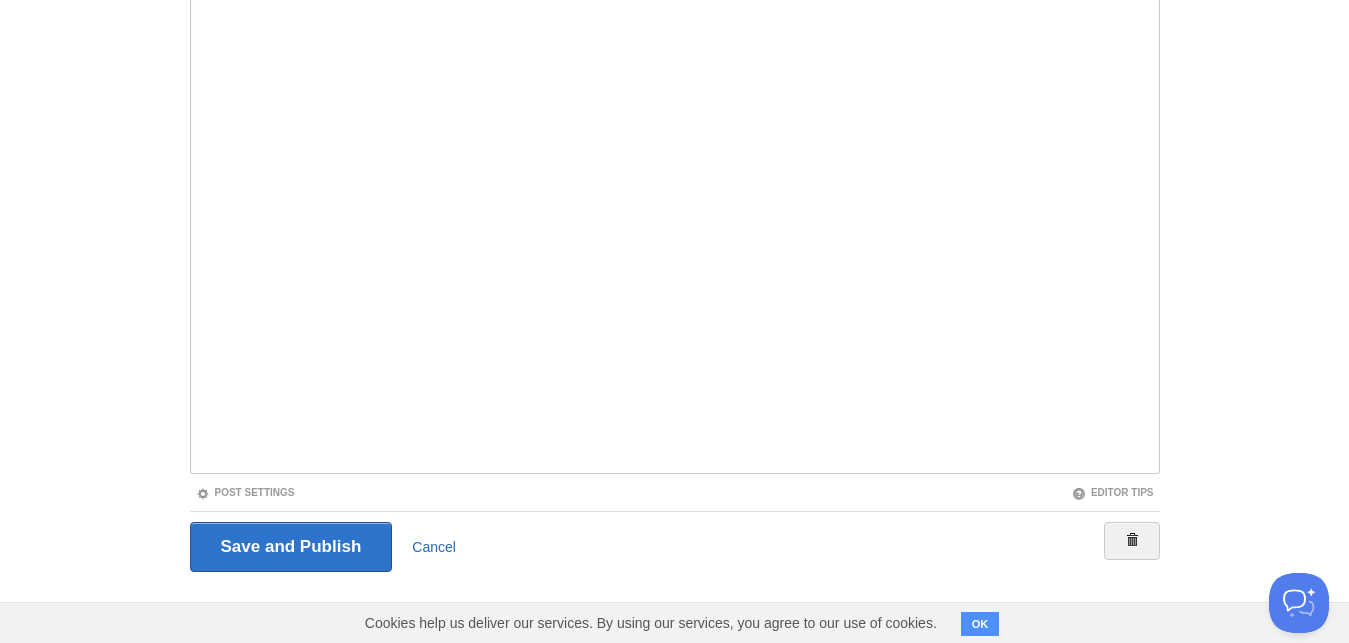 click on "Cancel" at bounding box center [434, 547] 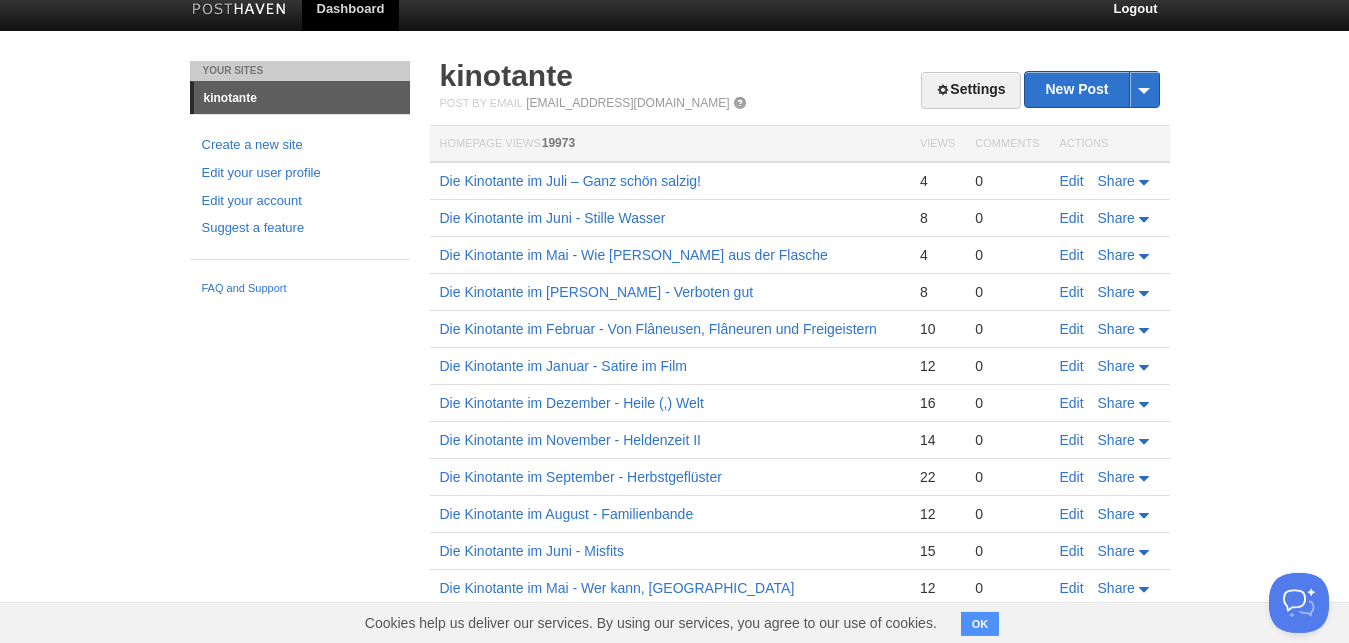 scroll, scrollTop: 0, scrollLeft: 0, axis: both 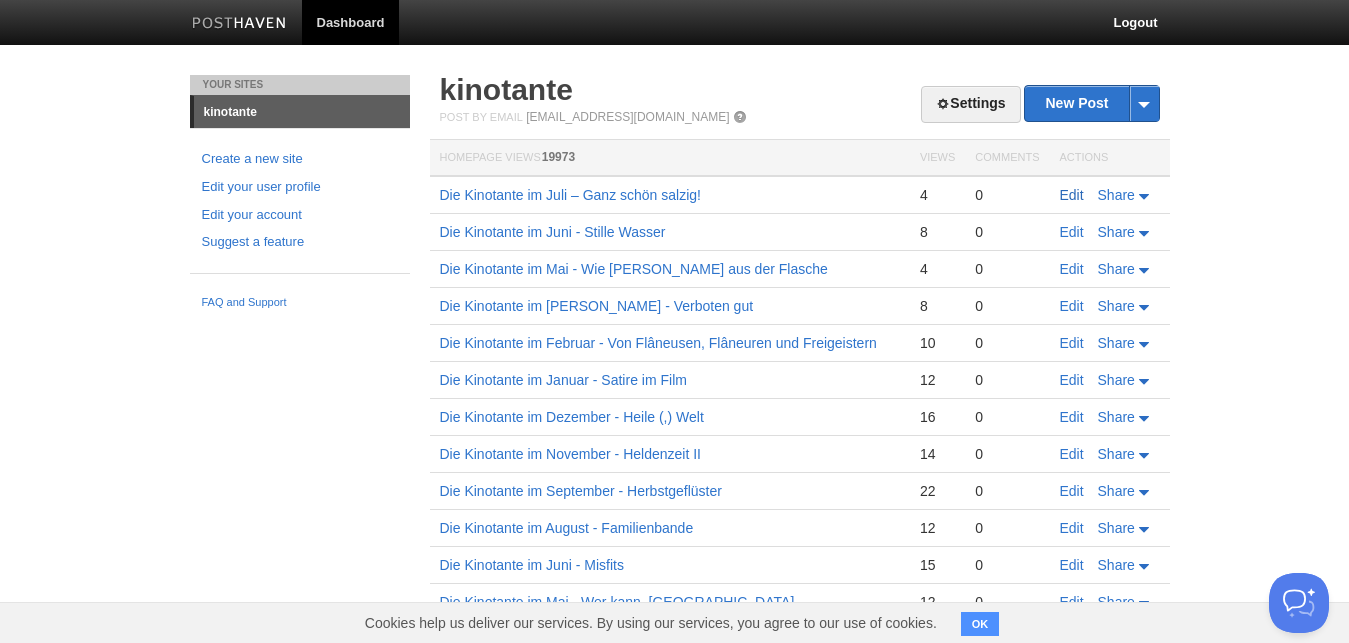 click on "Edit" at bounding box center (1072, 195) 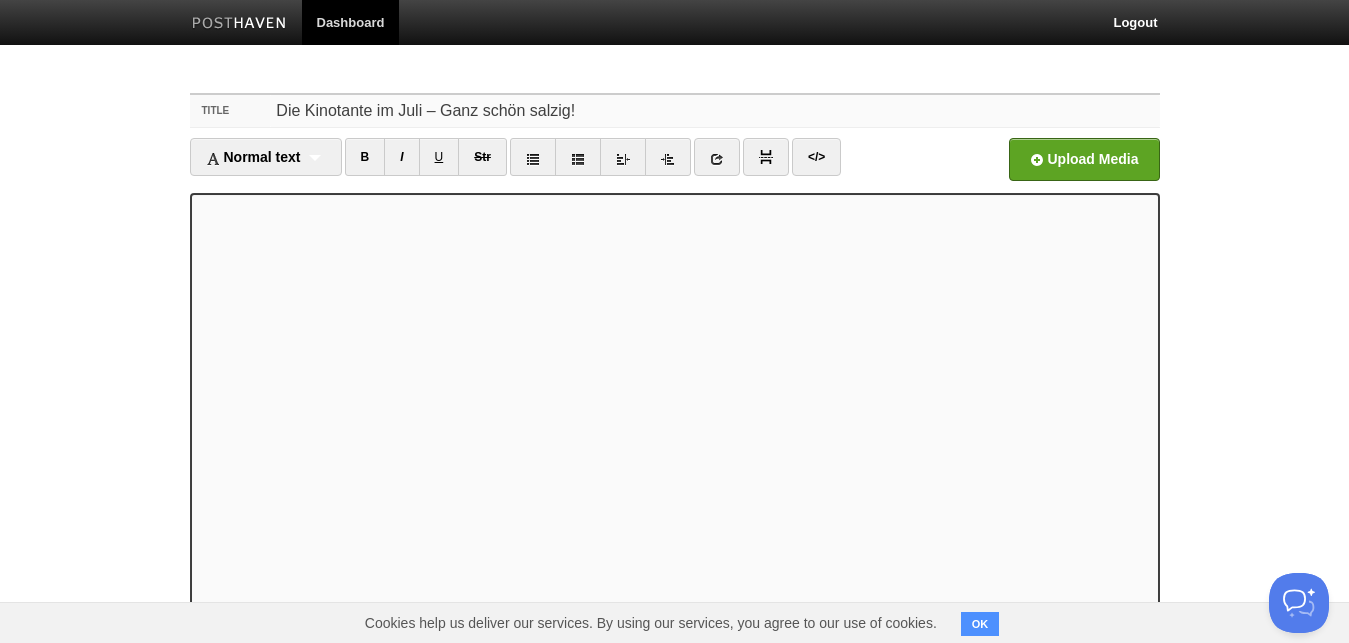 click on "Die Kinotante im Juli – Ganz schön salzig!" at bounding box center [714, 111] 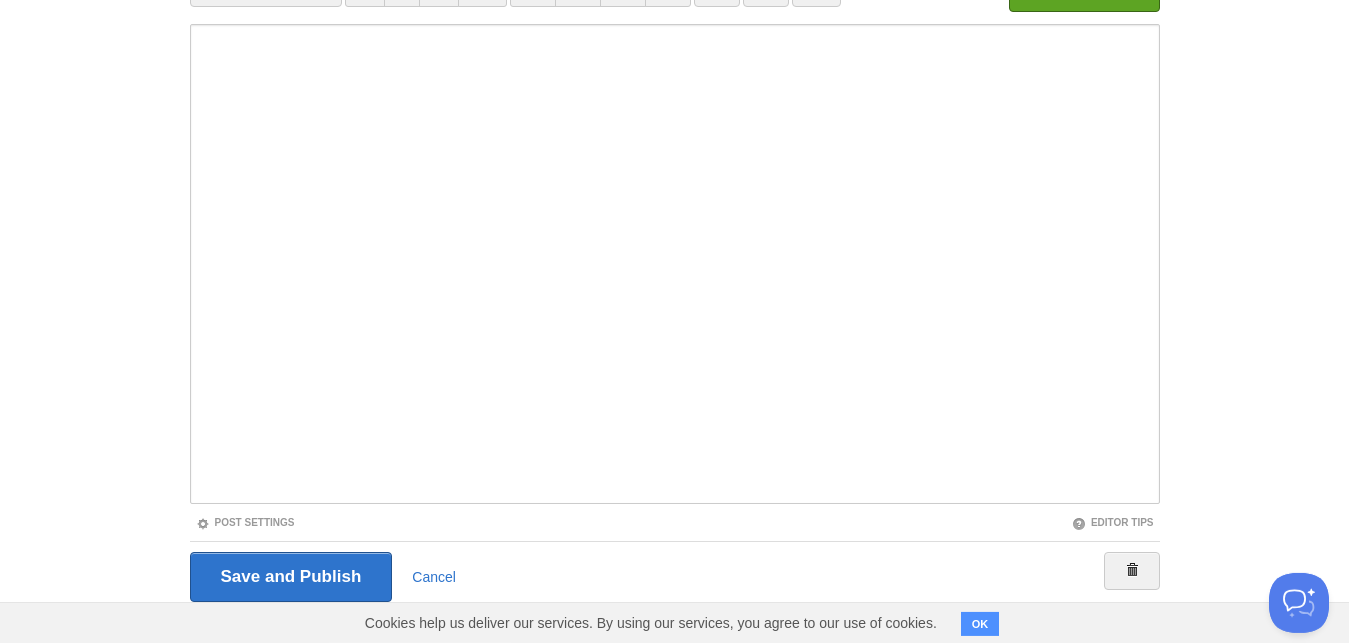 scroll, scrollTop: 0, scrollLeft: 0, axis: both 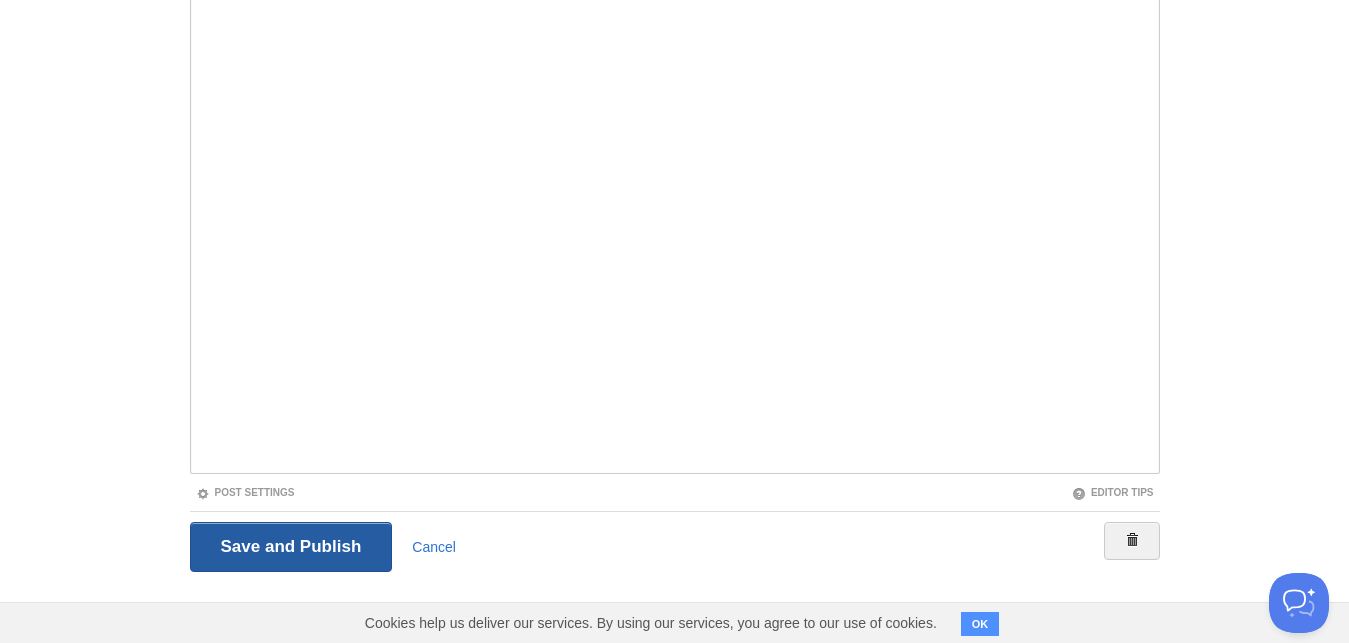 type on "Die Kinotante im Juli - Ganz schön salzig!" 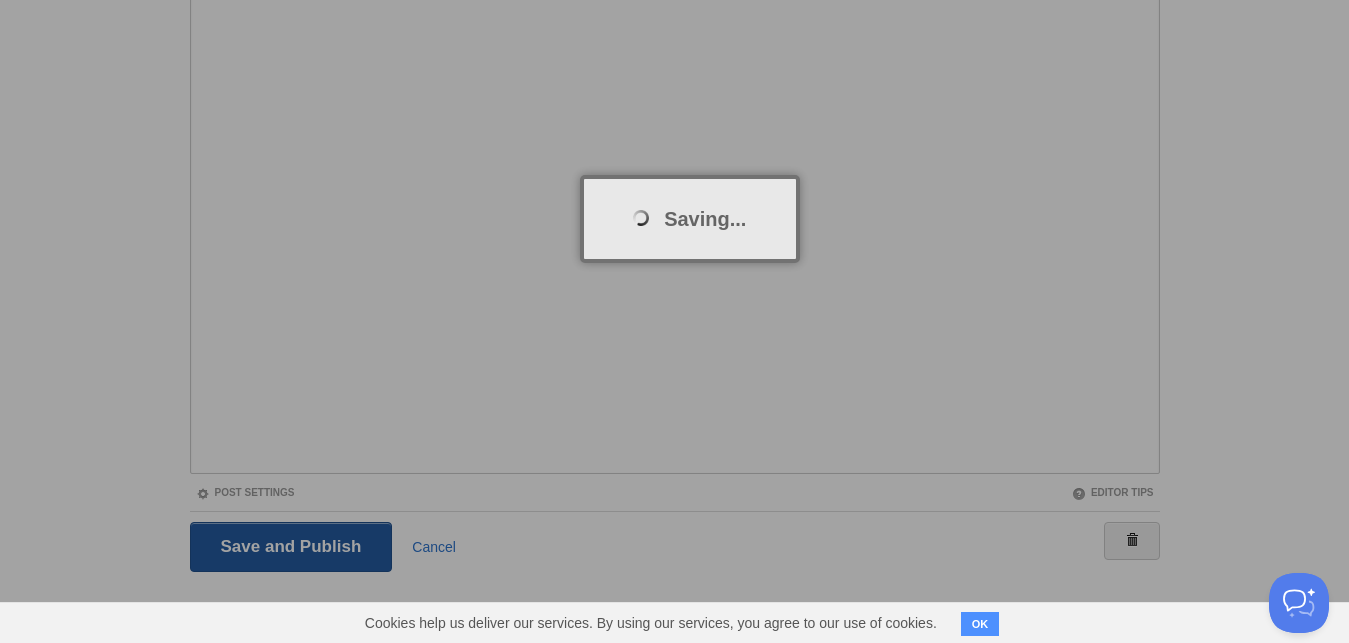 scroll, scrollTop: 75, scrollLeft: 0, axis: vertical 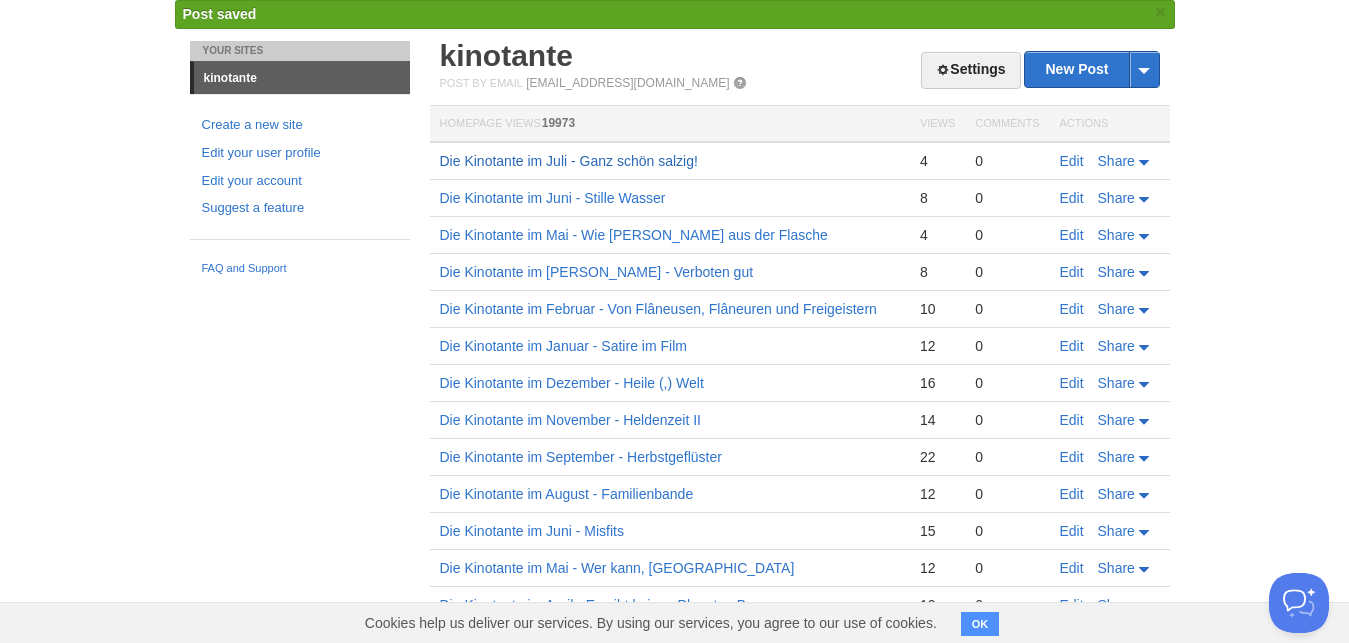 click on "Die Kinotante im Juli - Ganz schön salzig!" at bounding box center (569, 161) 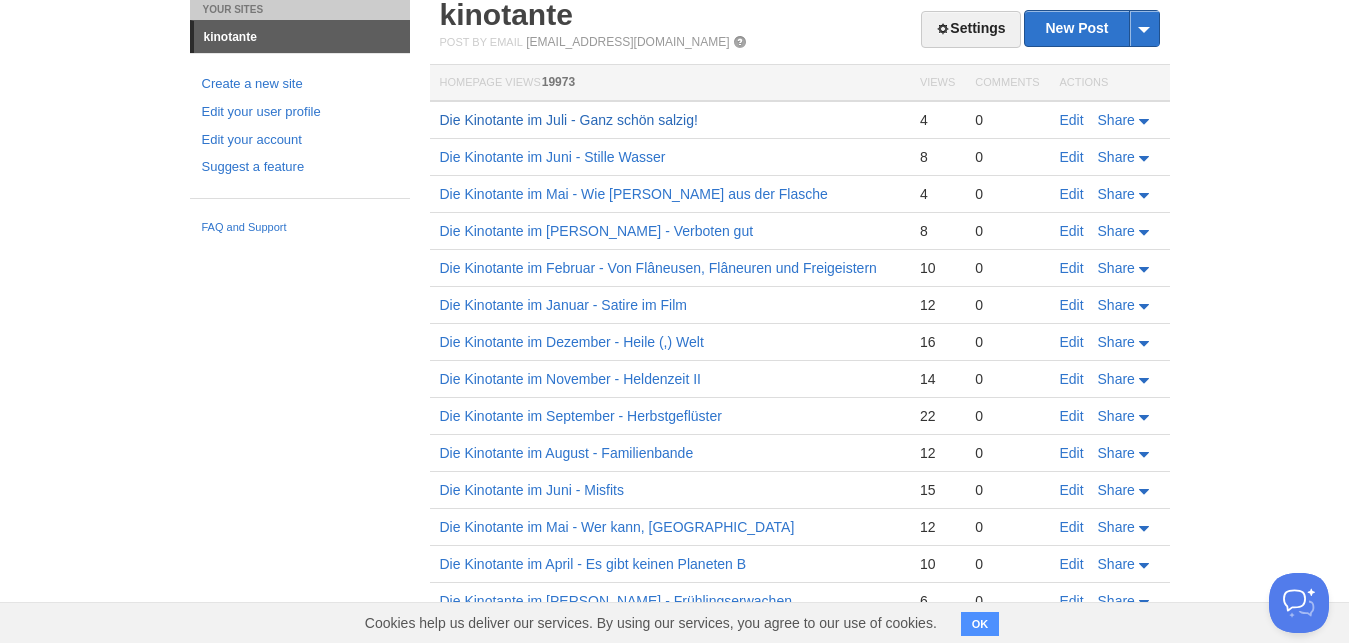 scroll, scrollTop: 0, scrollLeft: 0, axis: both 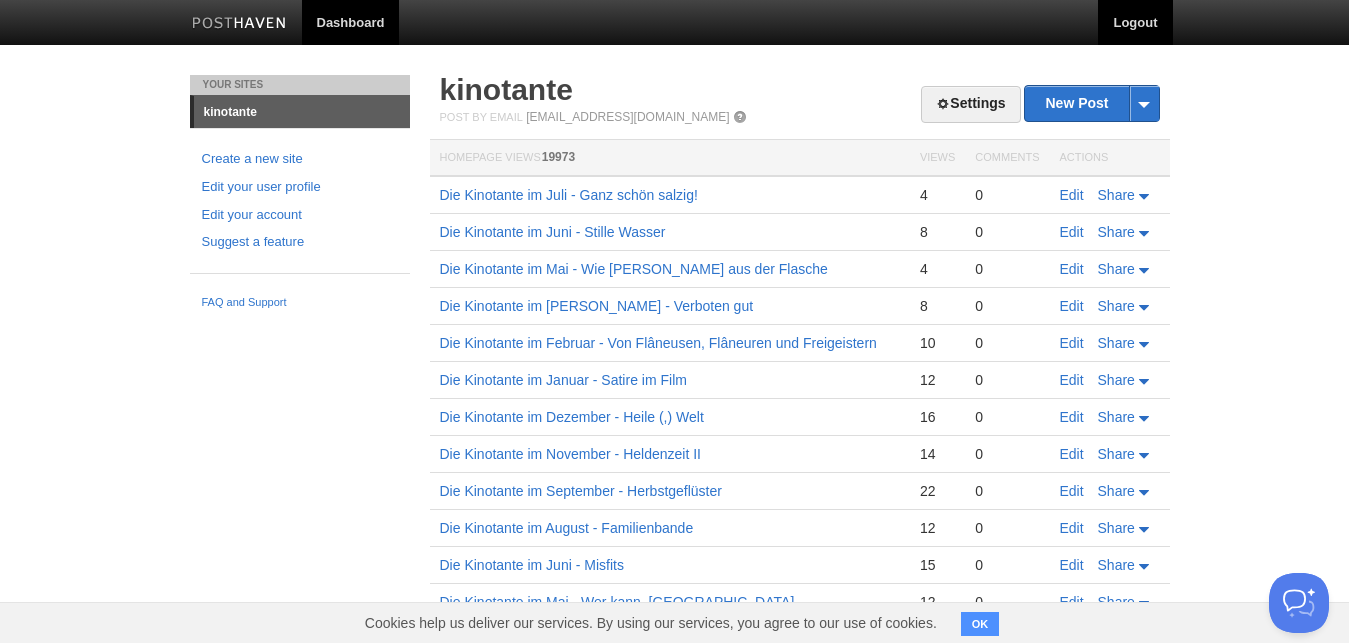 click on "Logout" at bounding box center [1135, 22] 